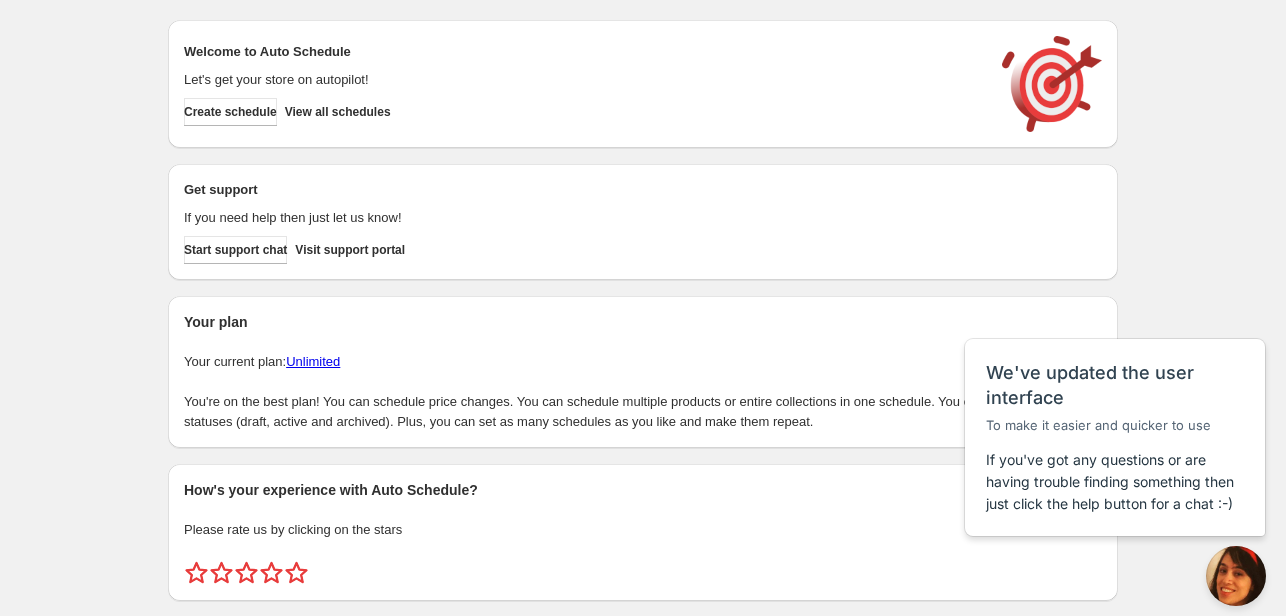 scroll, scrollTop: 0, scrollLeft: 0, axis: both 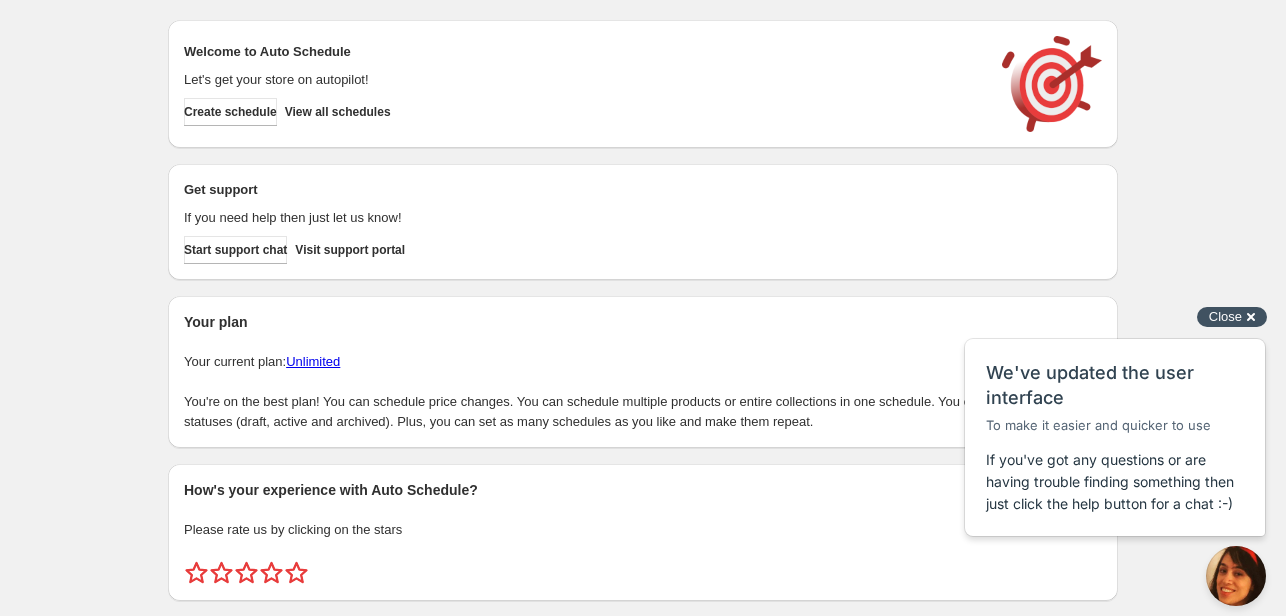 click on "Close cross-small" at bounding box center (1232, 317) 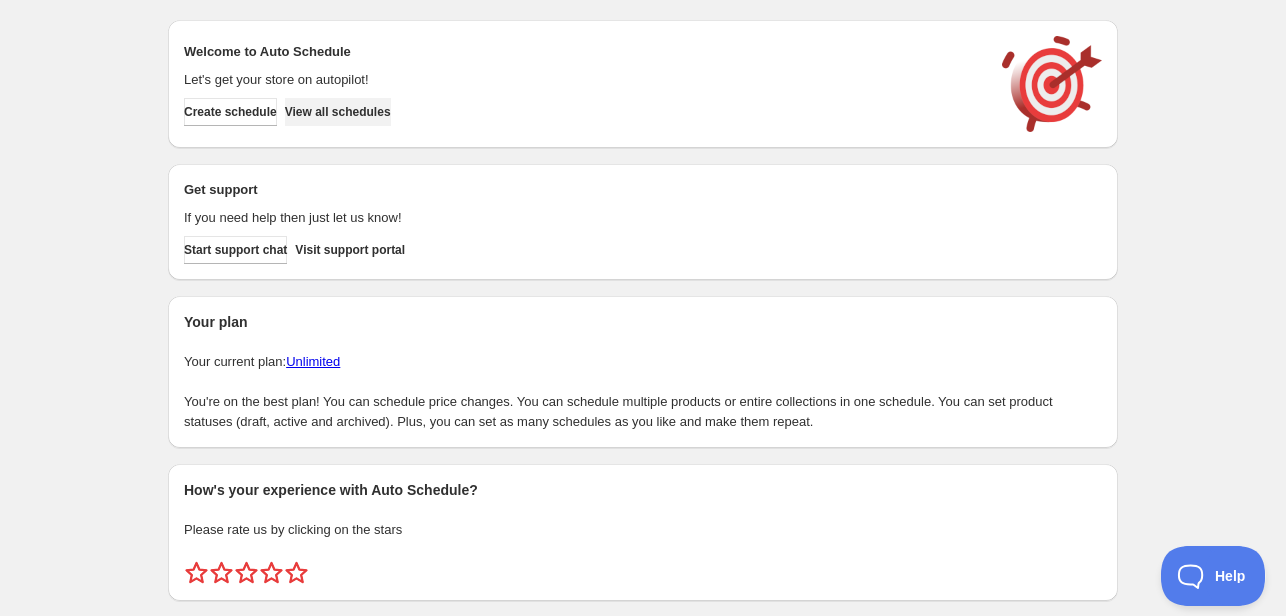 click on "View all schedules" at bounding box center [338, 112] 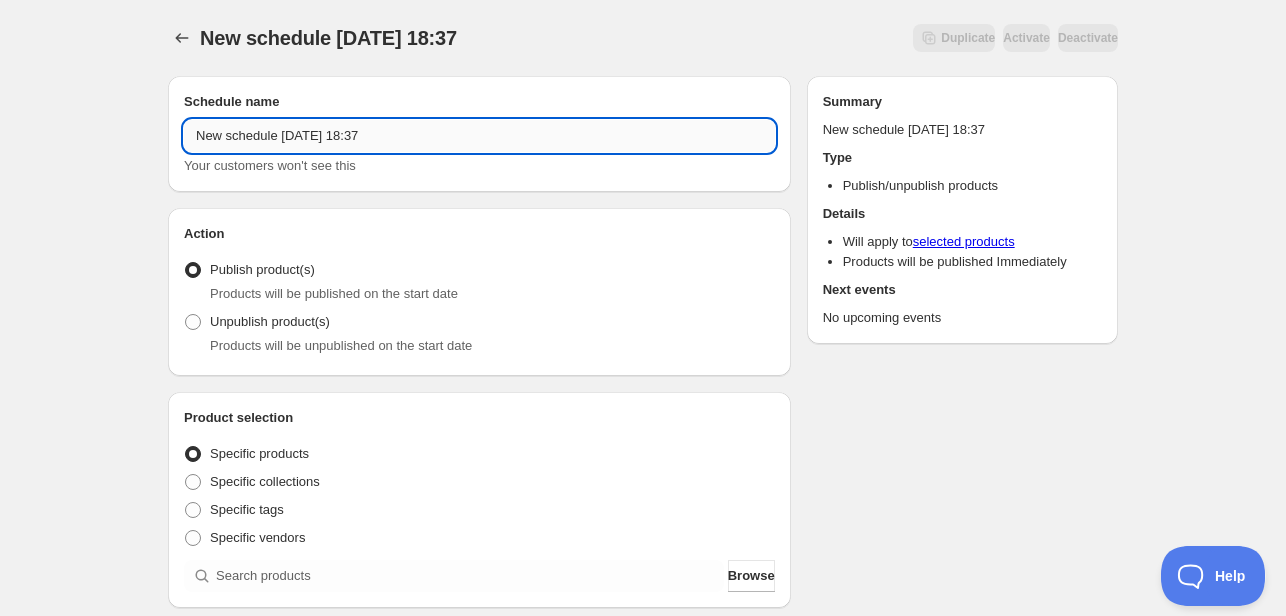 drag, startPoint x: 461, startPoint y: 140, endPoint x: 195, endPoint y: 137, distance: 266.0169 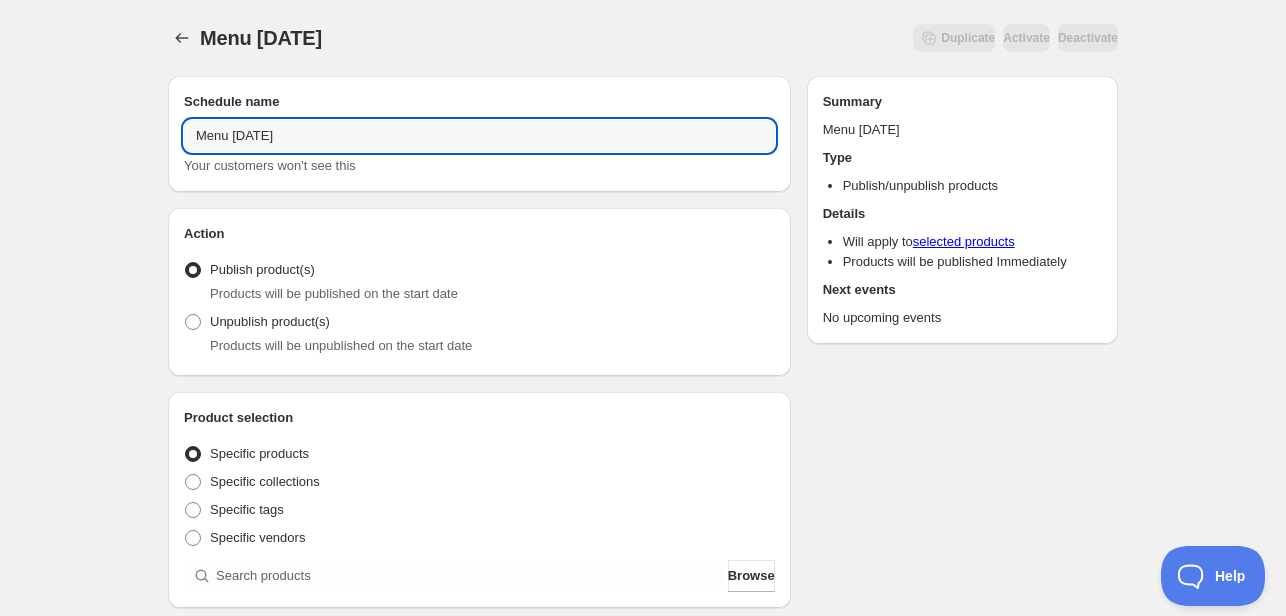 type on "Menu [DATE]" 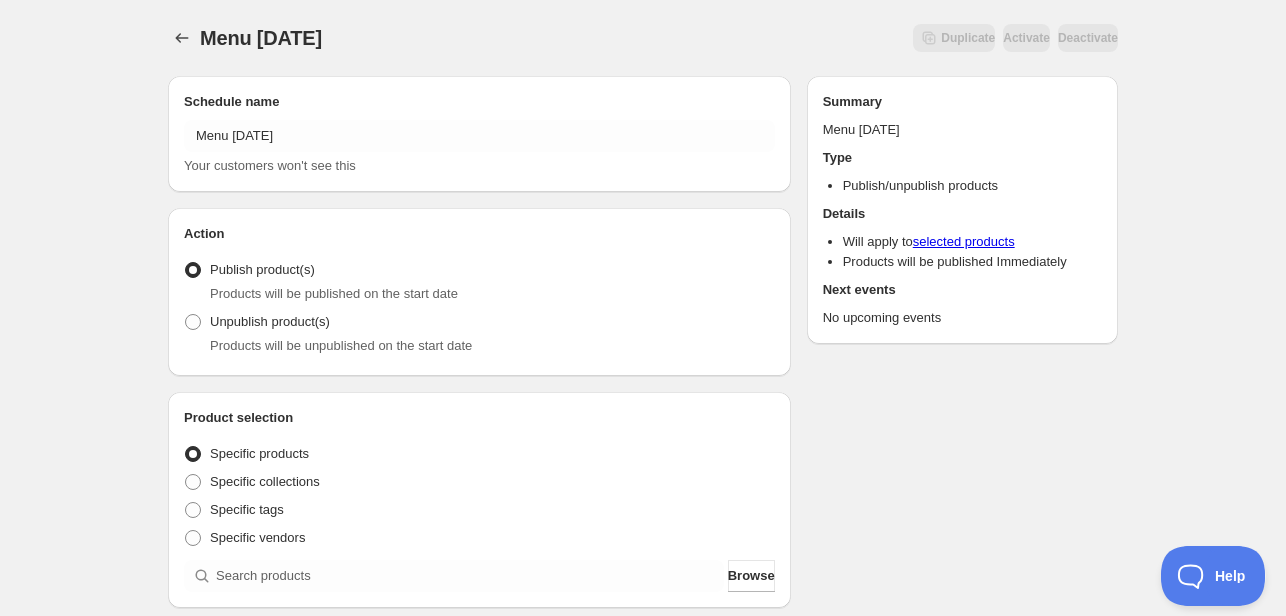 click on "Publish product(s) Products will be published on the start date" at bounding box center [479, 280] 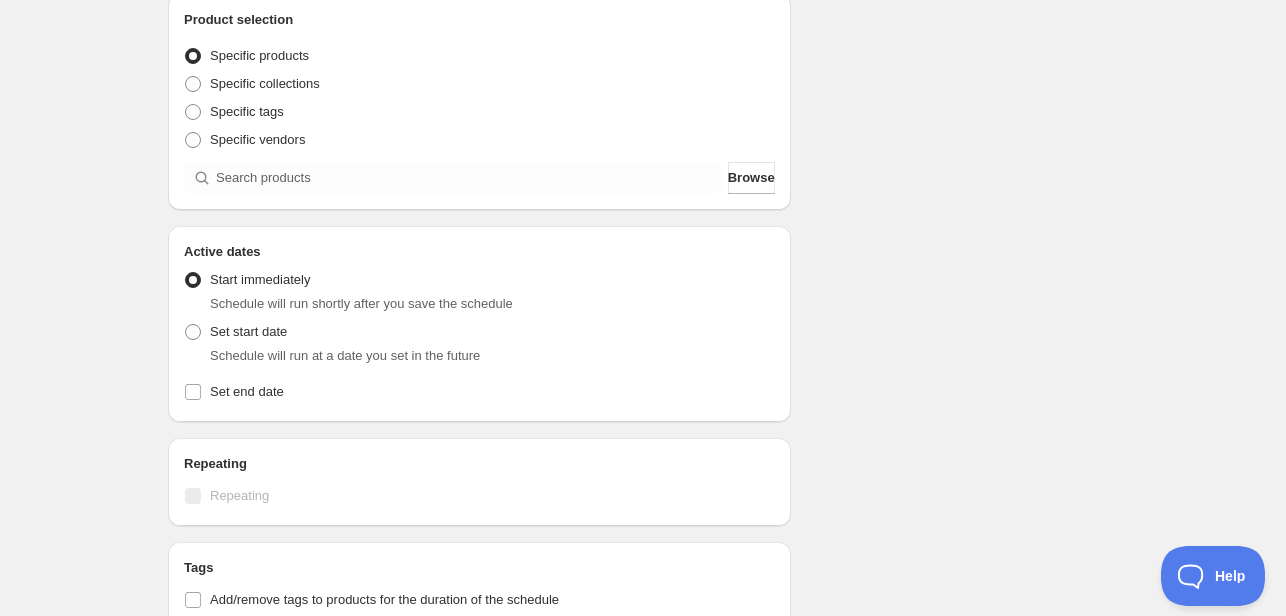 scroll, scrollTop: 500, scrollLeft: 0, axis: vertical 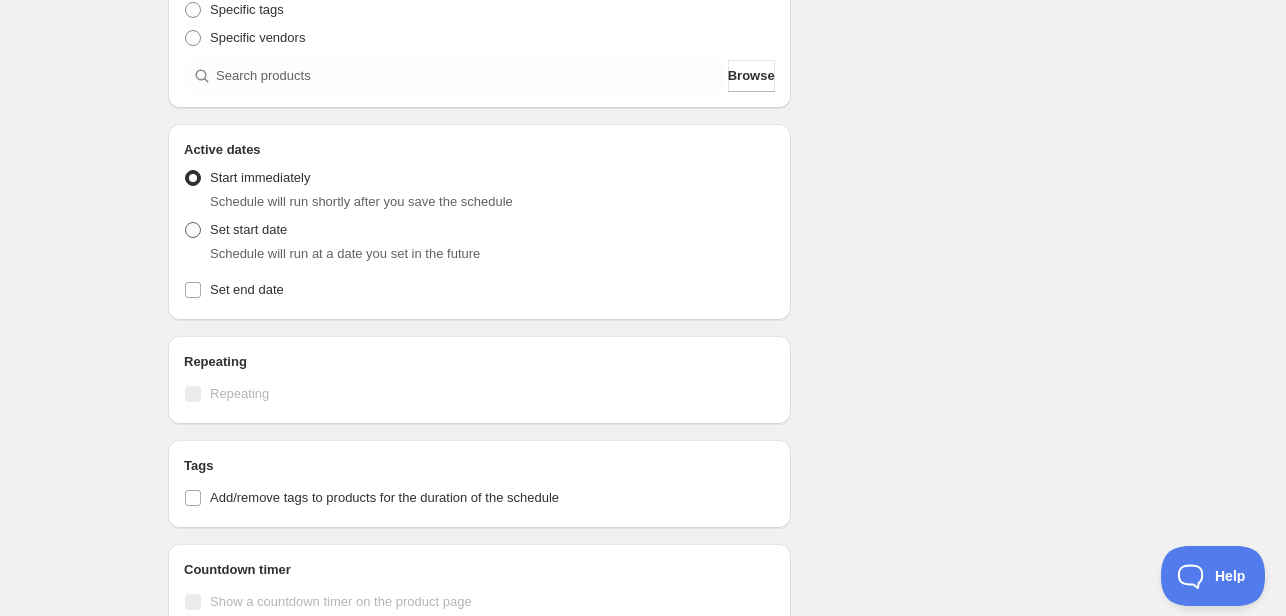 click on "Set start date" at bounding box center (235, 230) 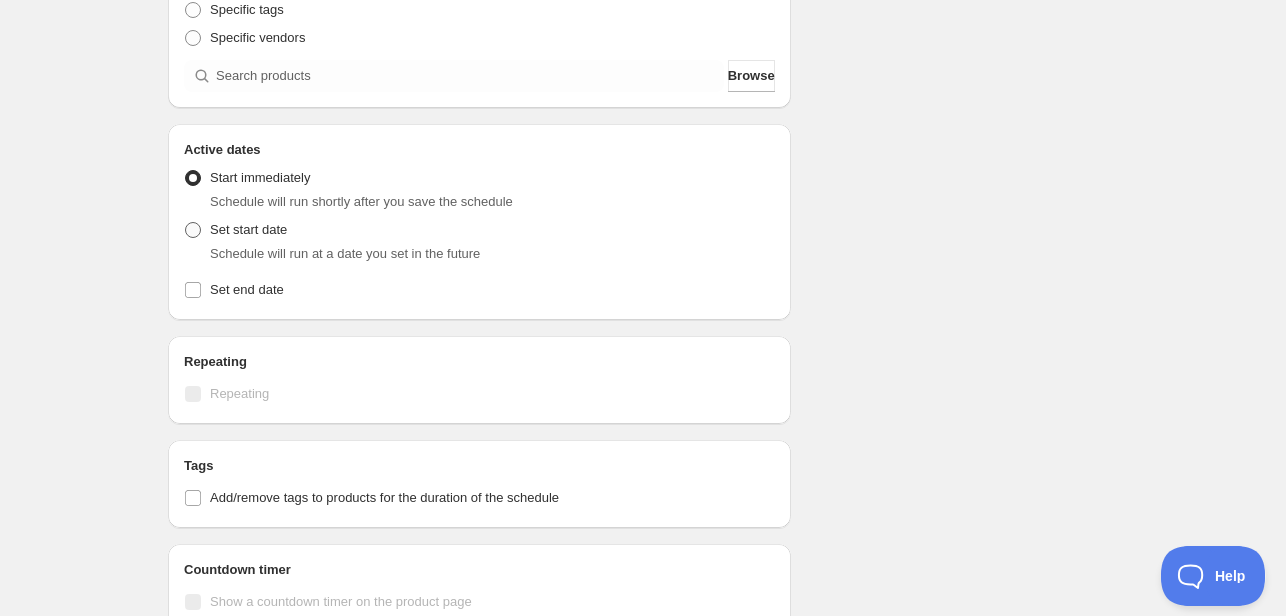 radio on "true" 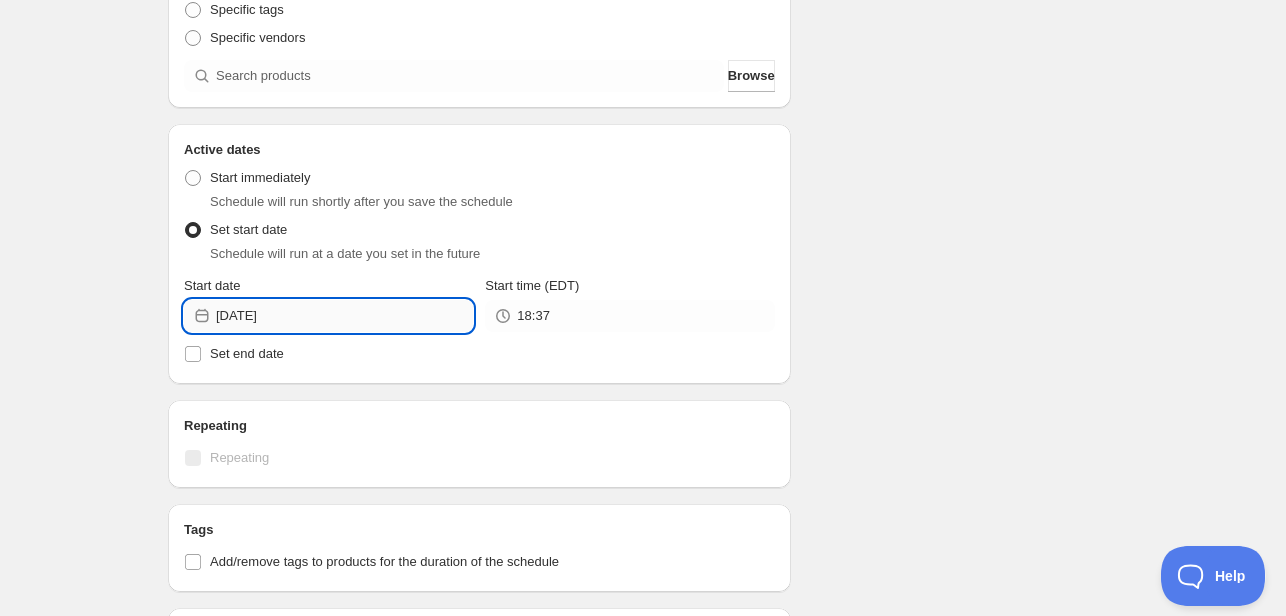 click on "[DATE]" at bounding box center [344, 316] 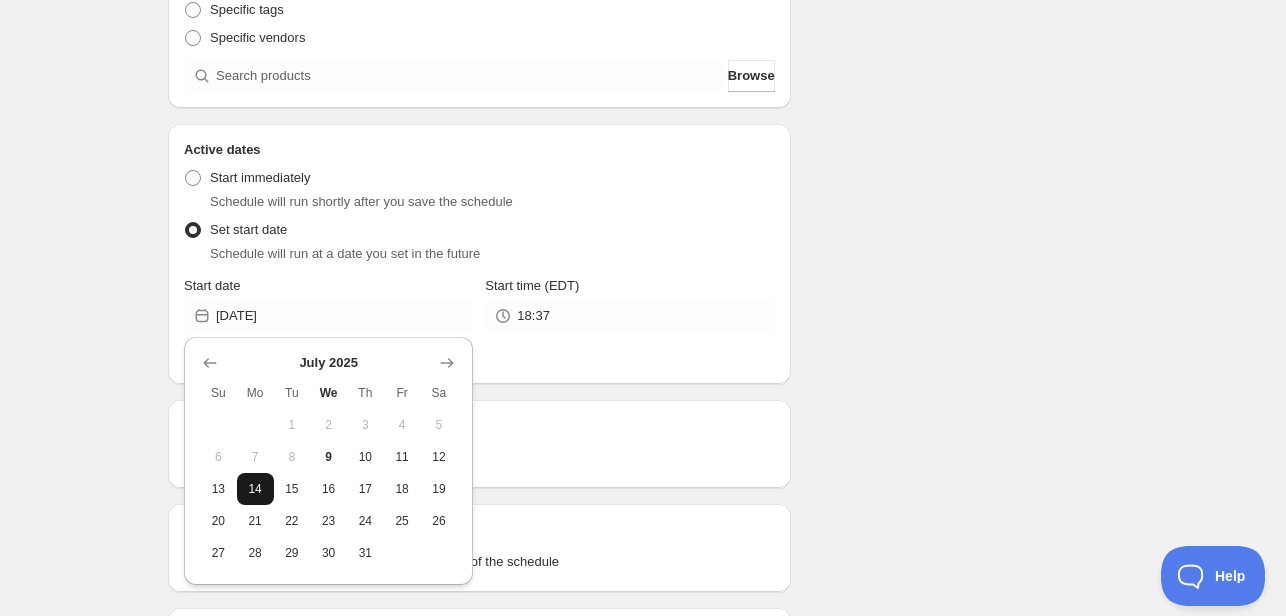 click on "14" at bounding box center [255, 489] 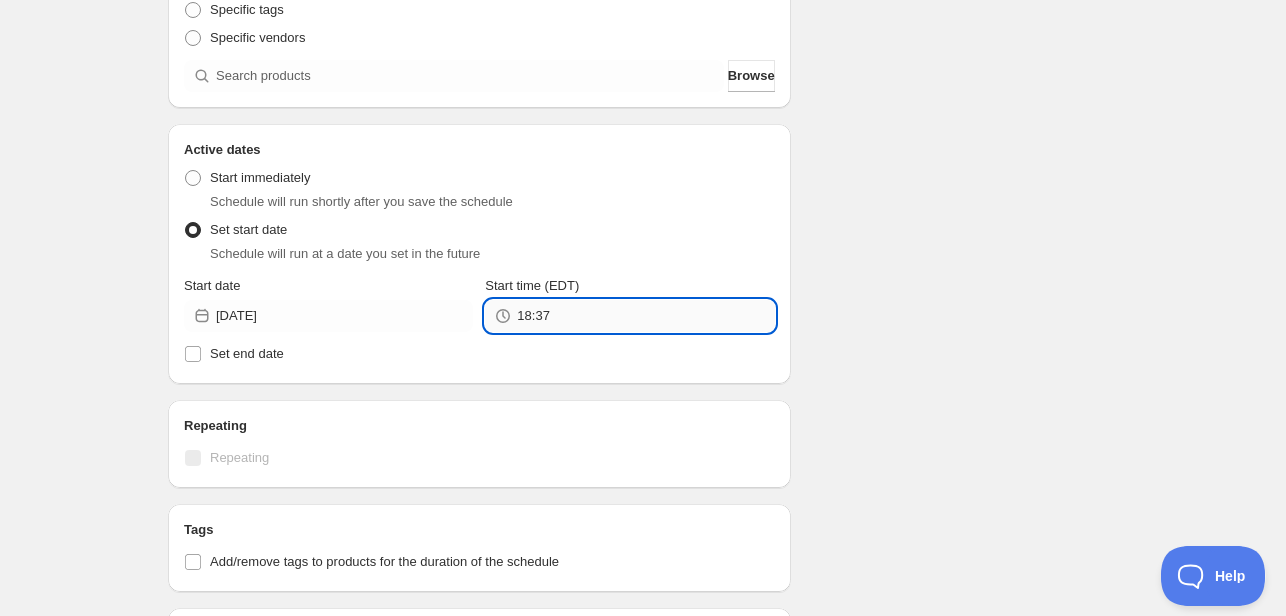 click on "18:37" at bounding box center (645, 316) 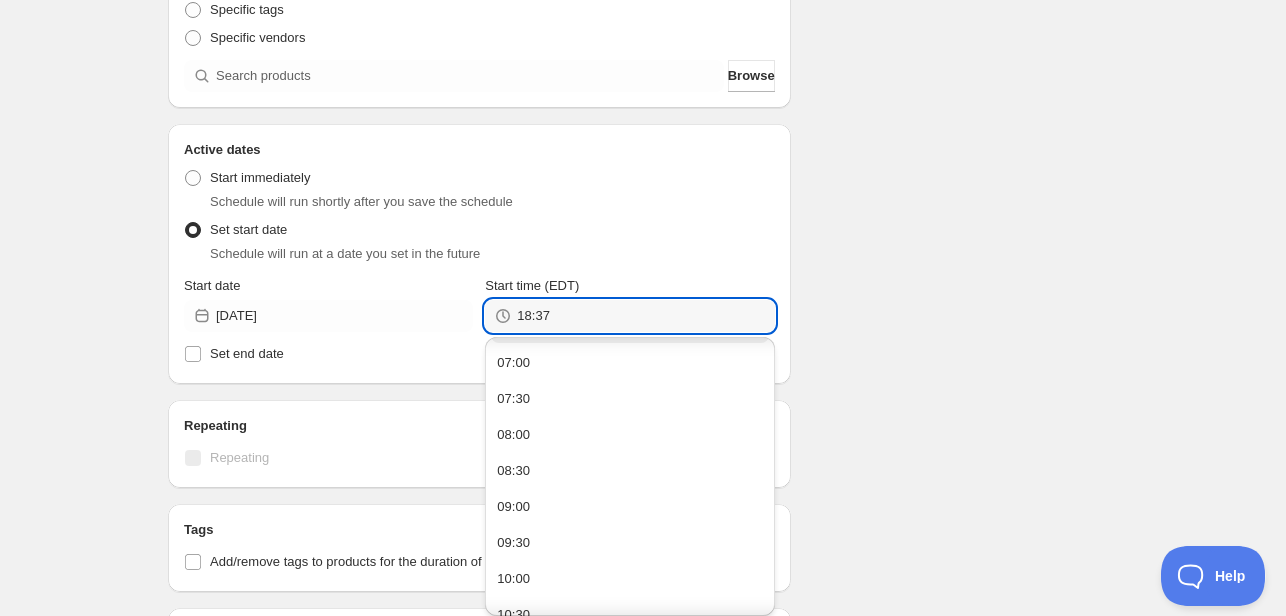 scroll, scrollTop: 400, scrollLeft: 0, axis: vertical 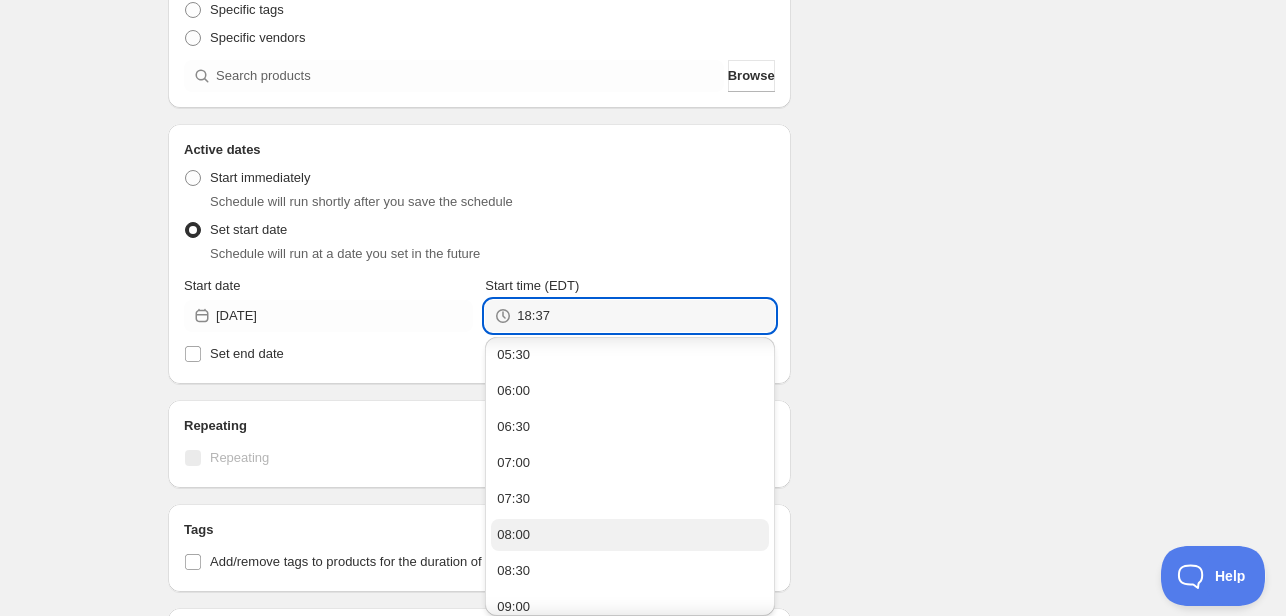 click on "08:00" at bounding box center [629, 535] 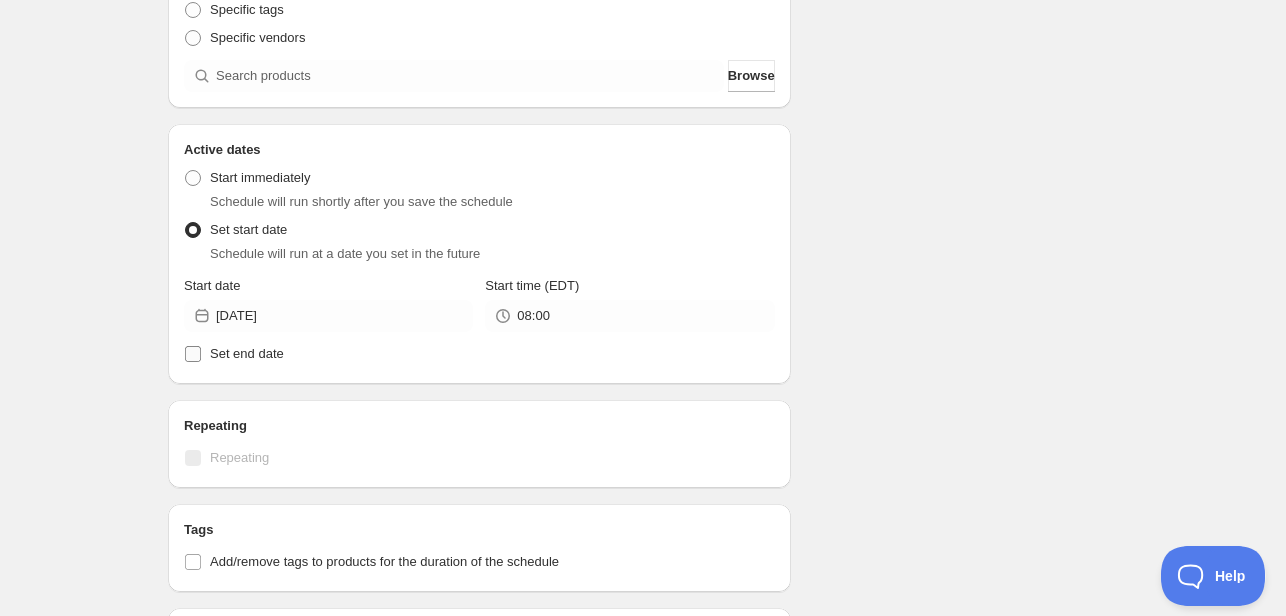 click on "Set end date" at bounding box center (193, 354) 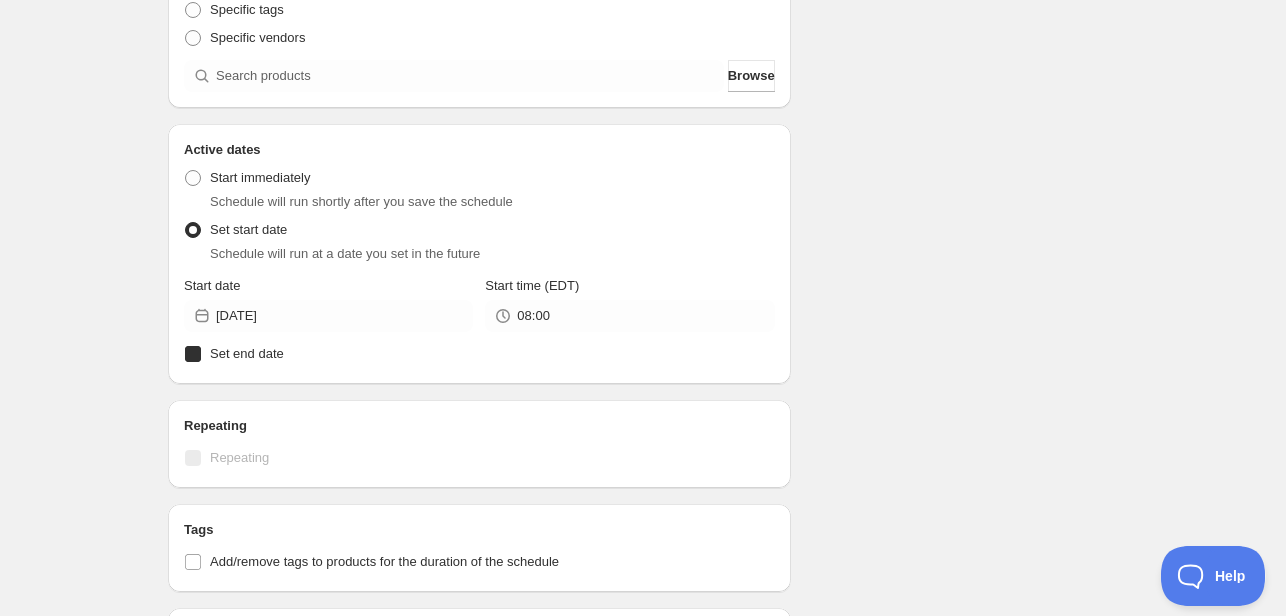 checkbox on "true" 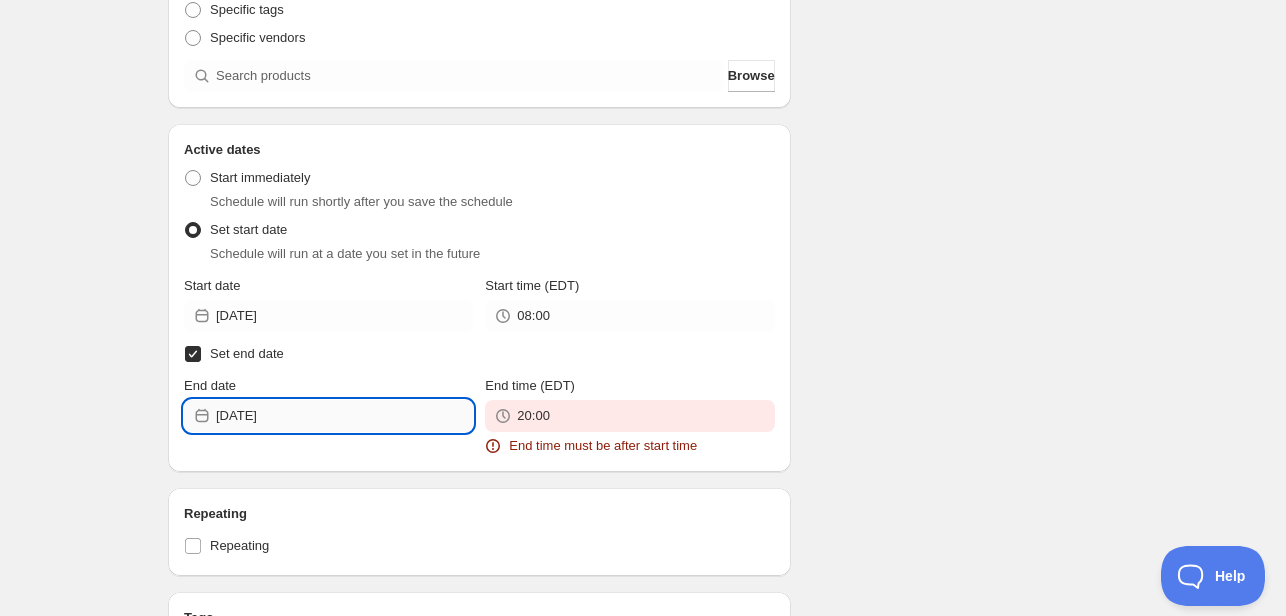 click on "[DATE]" at bounding box center (344, 416) 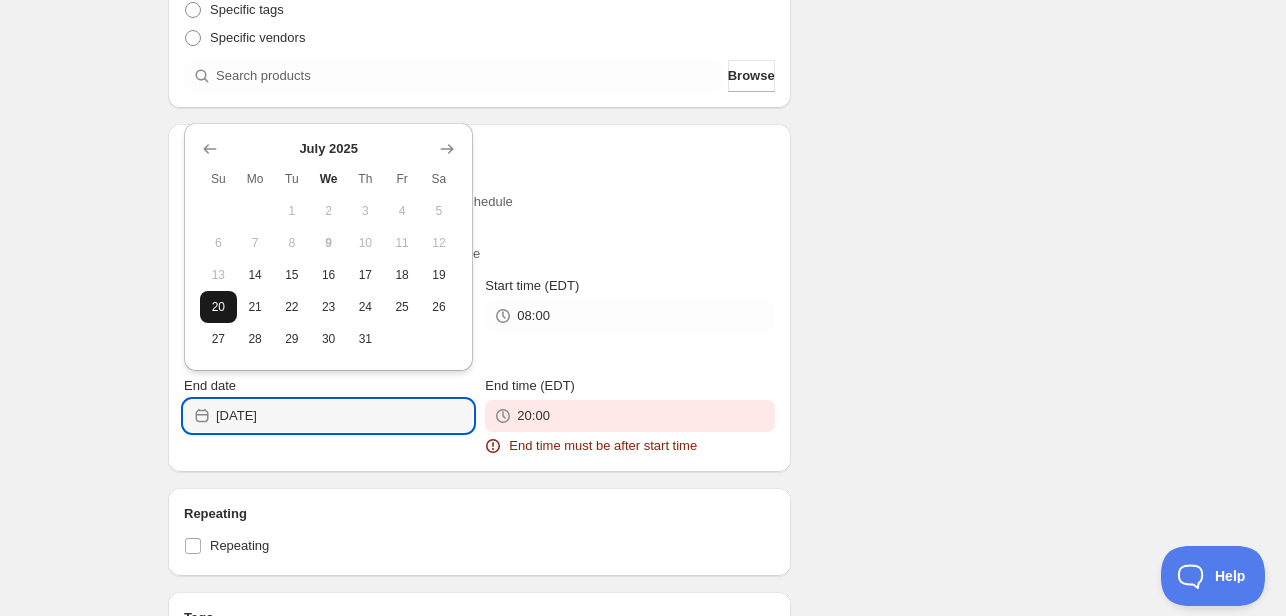 click on "20" at bounding box center (218, 307) 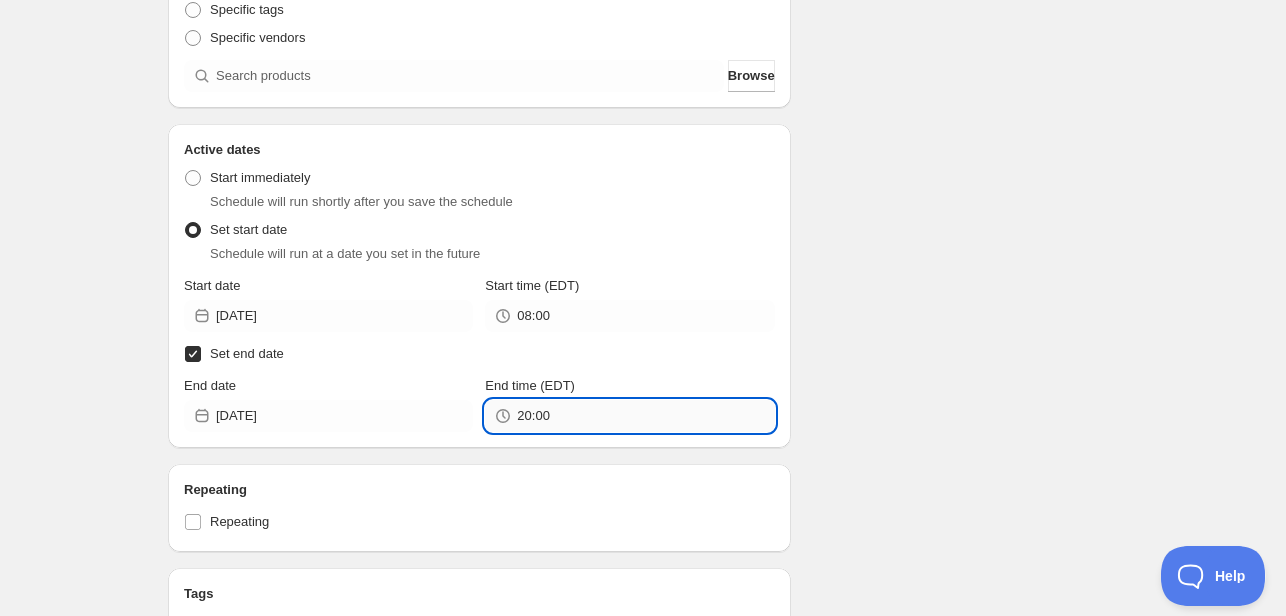 click on "20:00" at bounding box center [645, 416] 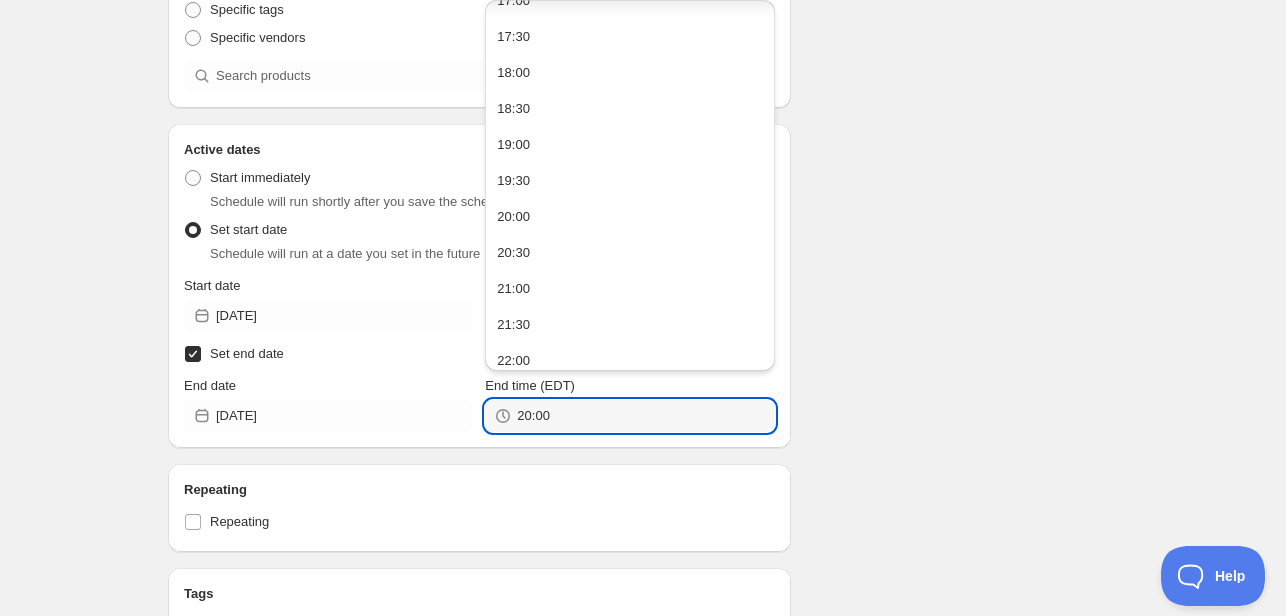 scroll, scrollTop: 1364, scrollLeft: 0, axis: vertical 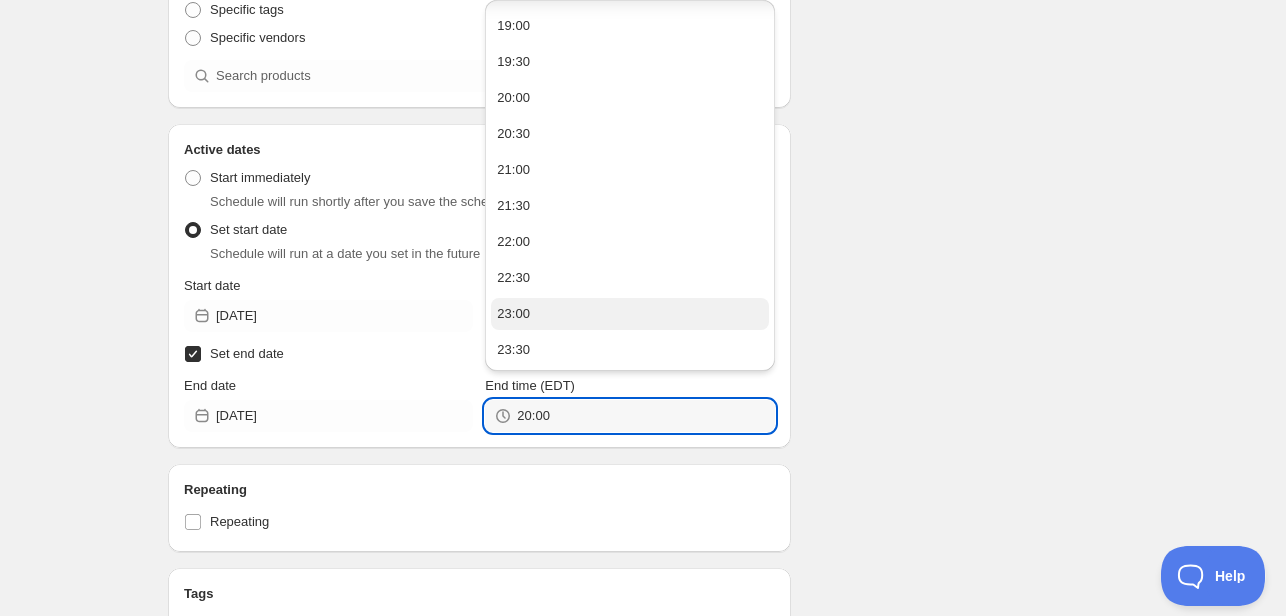 click on "23:00" at bounding box center (629, 314) 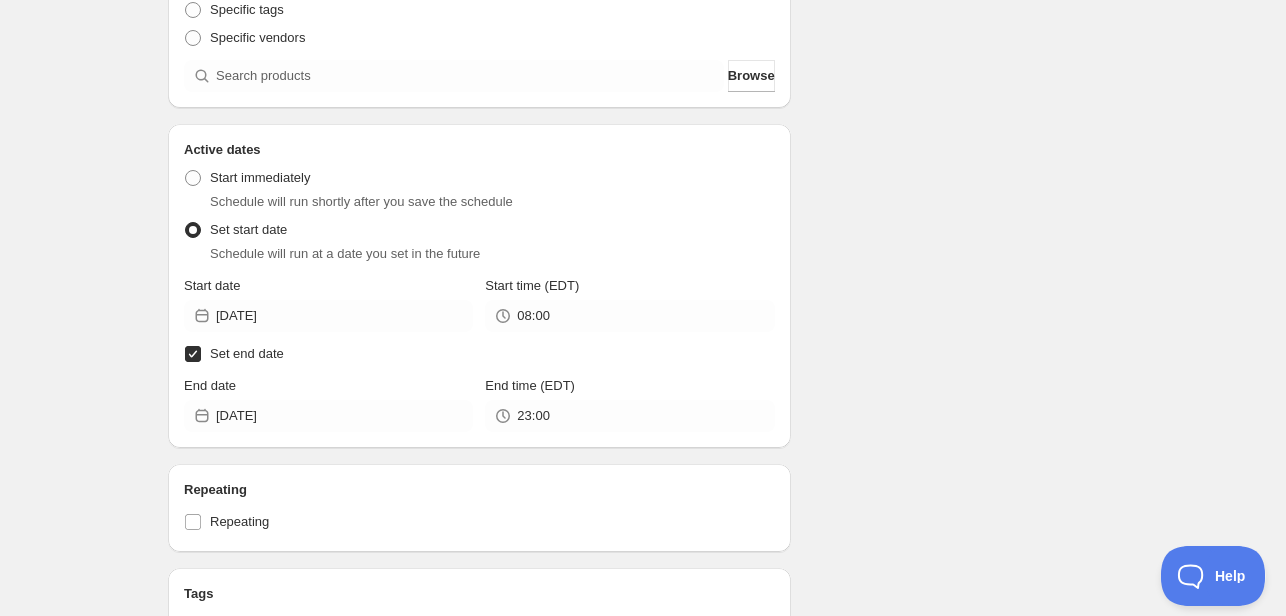 click on "Schedule name Menu [DATE] Your customers won't see this Action Action Publish product(s) Products will be published on the start date Unpublish product(s) Products will be unpublished on the start date Product selection Entity type Specific products Specific collections Specific tags Specific vendors Browse Active dates Active Date Type Start immediately Schedule will run shortly after you save the schedule Set start date Schedule will run at a date you set in the future Start date [DATE] Start time (EDT) 08:00 Set end date End date [DATE] End time (EDT) 23:00 Repeating Repeating Ok Cancel Every 1 Date range Days Weeks Months Years Days Ends Never On specific date After a number of occurances Tags Add/remove tags to products for the duration of the schedule Countdown timer Show a countdown timer on the product page The countdown timer will show the time remaining until the end of the schedule. Remember to add the Countdown Timer block to your theme and configure it to your liking. Open theme editor" at bounding box center [635, 384] 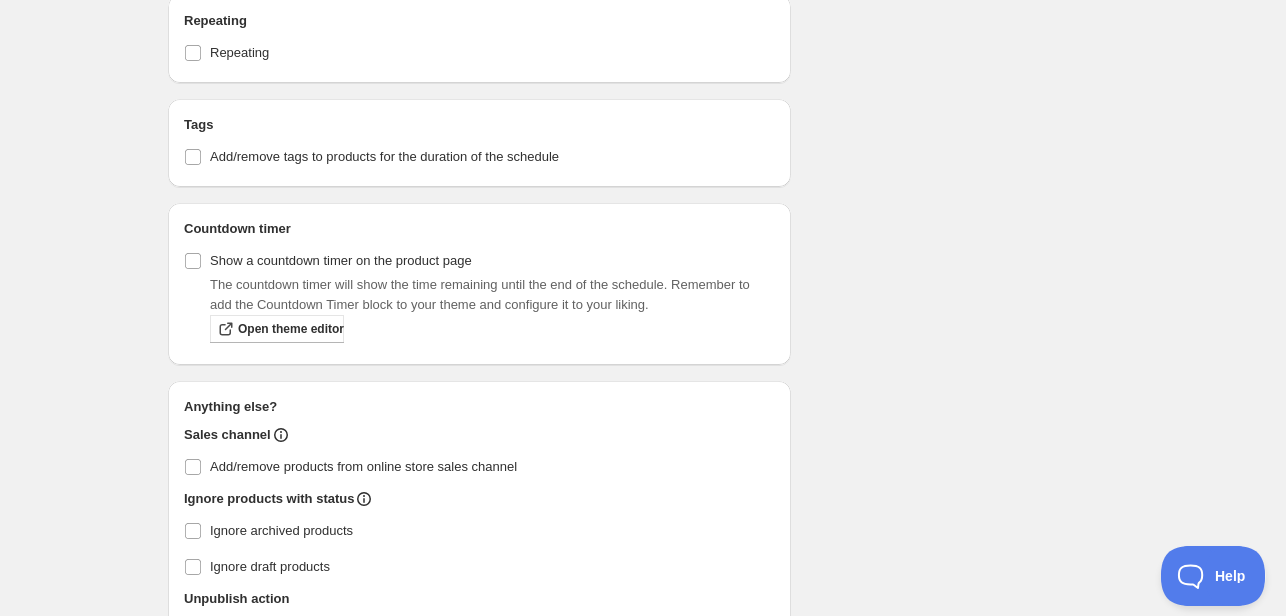 scroll, scrollTop: 1000, scrollLeft: 0, axis: vertical 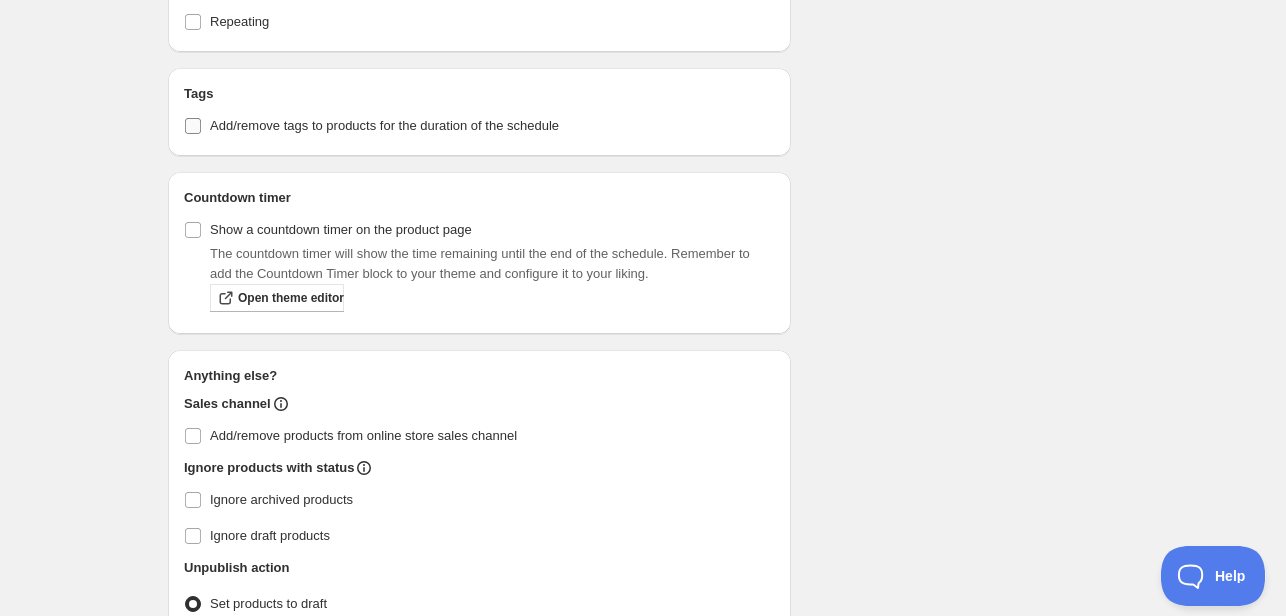 click on "Add/remove tags to products for the duration of the schedule" at bounding box center (479, 126) 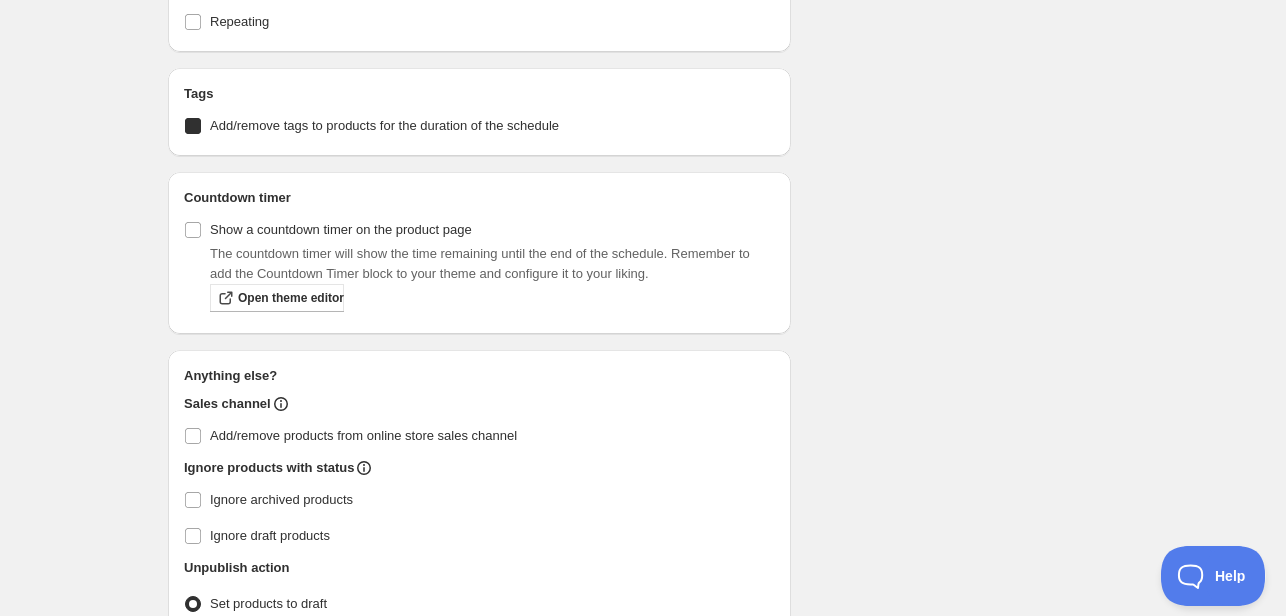 checkbox on "true" 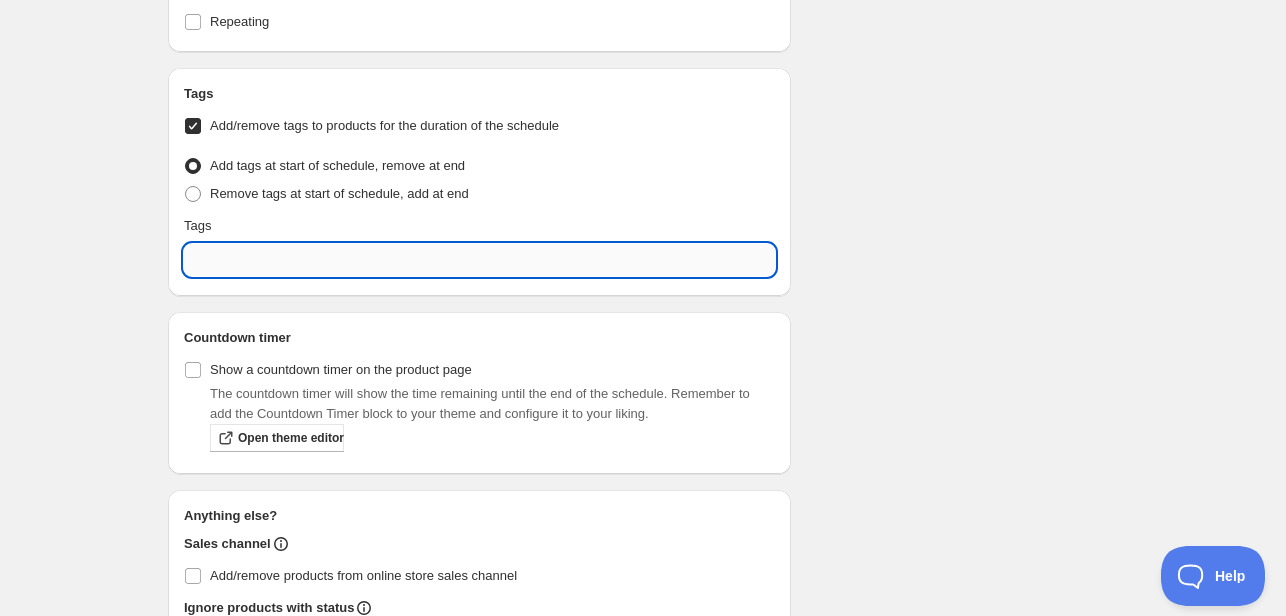 click at bounding box center [479, 260] 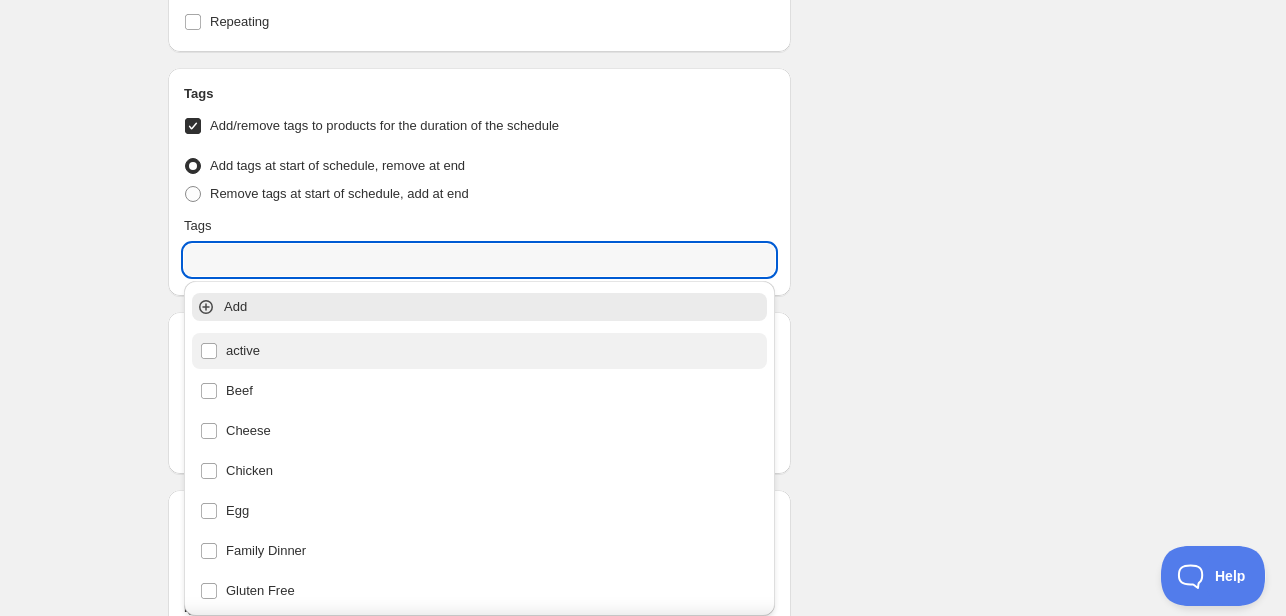 click on "active" at bounding box center [479, 351] 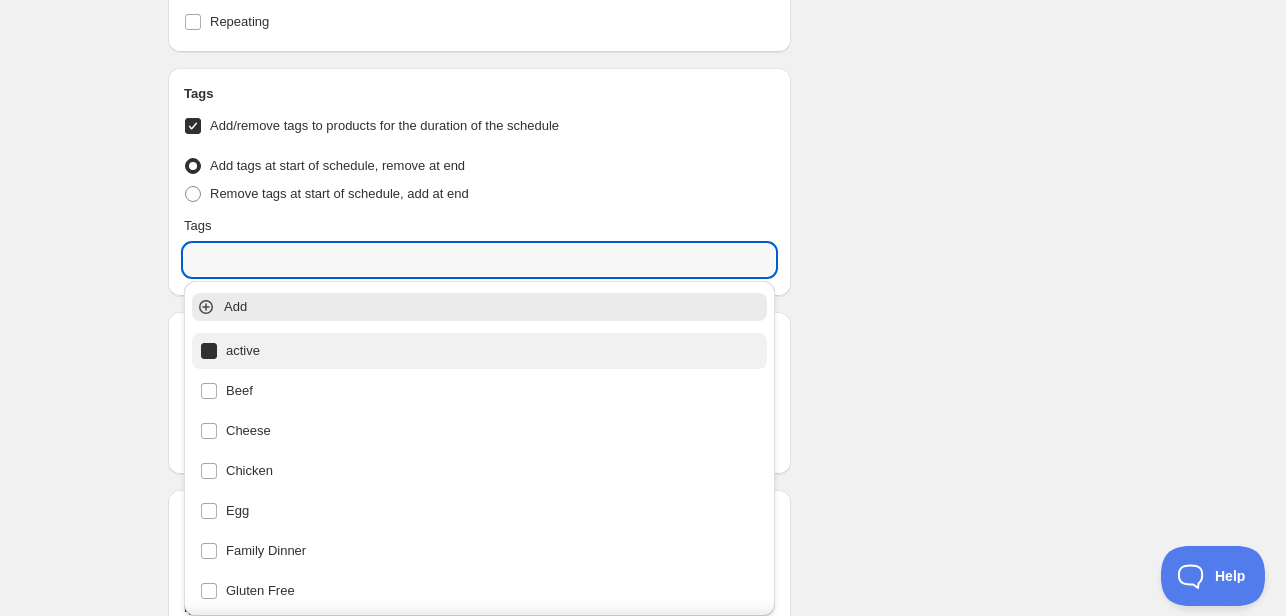 type on "active" 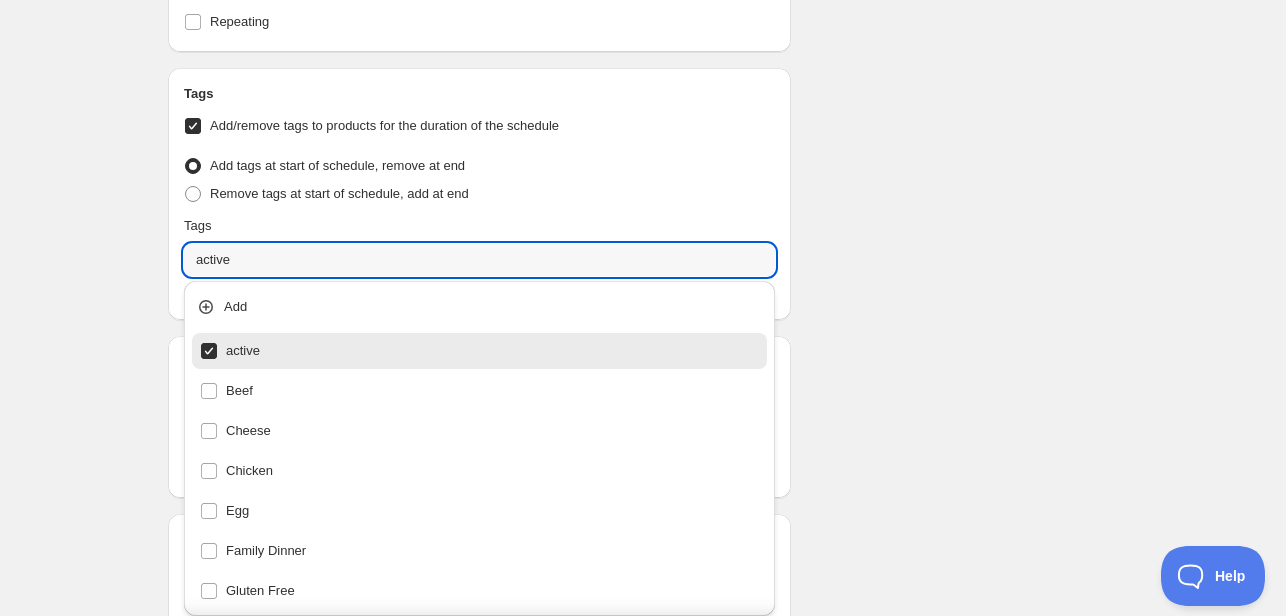 click on "Schedule name Menu [DATE] Your customers won't see this Action Action Publish product(s) Products will be published on the start date Unpublish product(s) Products will be unpublished on the start date Product selection Entity type Specific products Specific collections Specific tags Specific vendors Browse Active dates Active Date Type Start immediately Schedule will run shortly after you save the schedule Set start date Schedule will run at a date you set in the future Start date [DATE] Start time (EDT) 08:00 Set end date End date [DATE] End time (EDT) 23:00 Repeating Repeating Ok Cancel Every 1 Date range Days Weeks Months Years Days Ends Never On specific date After a number of occurances Tags Add/remove tags to products for the duration of the schedule Tag type Add tags at start of schedule, remove at end Remove tags at start of schedule, add at end Tags active active Countdown timer Show a countdown timer on the product page Open theme editor Anything else? Sales channel Ignore draft products" at bounding box center (635, -34) 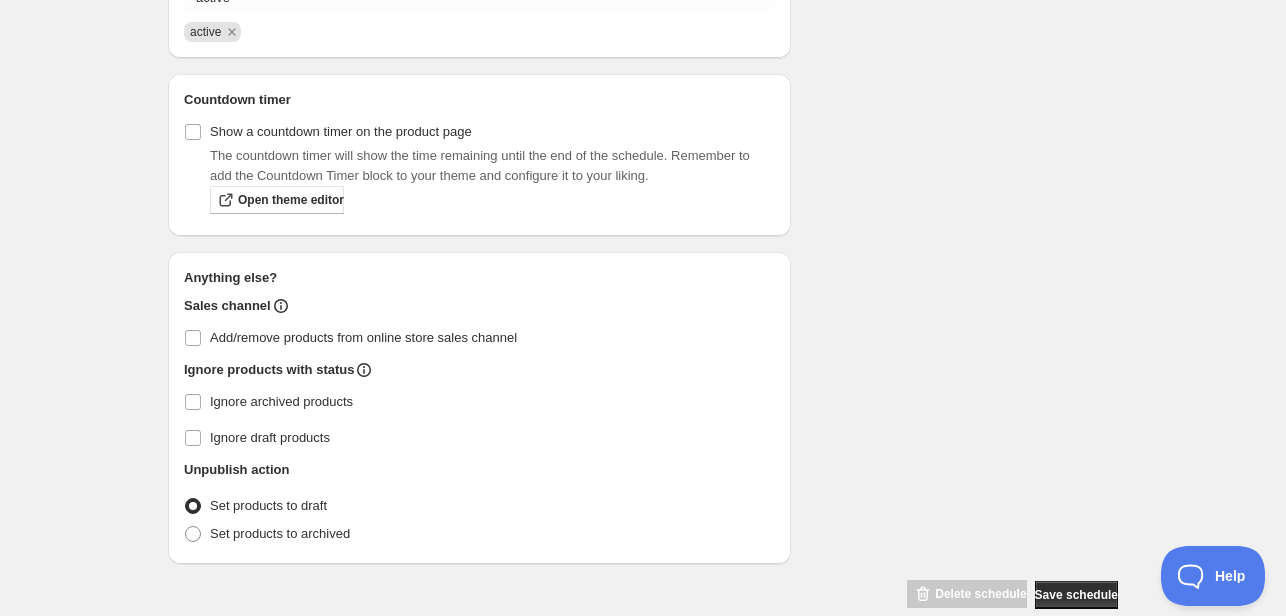 scroll, scrollTop: 1294, scrollLeft: 0, axis: vertical 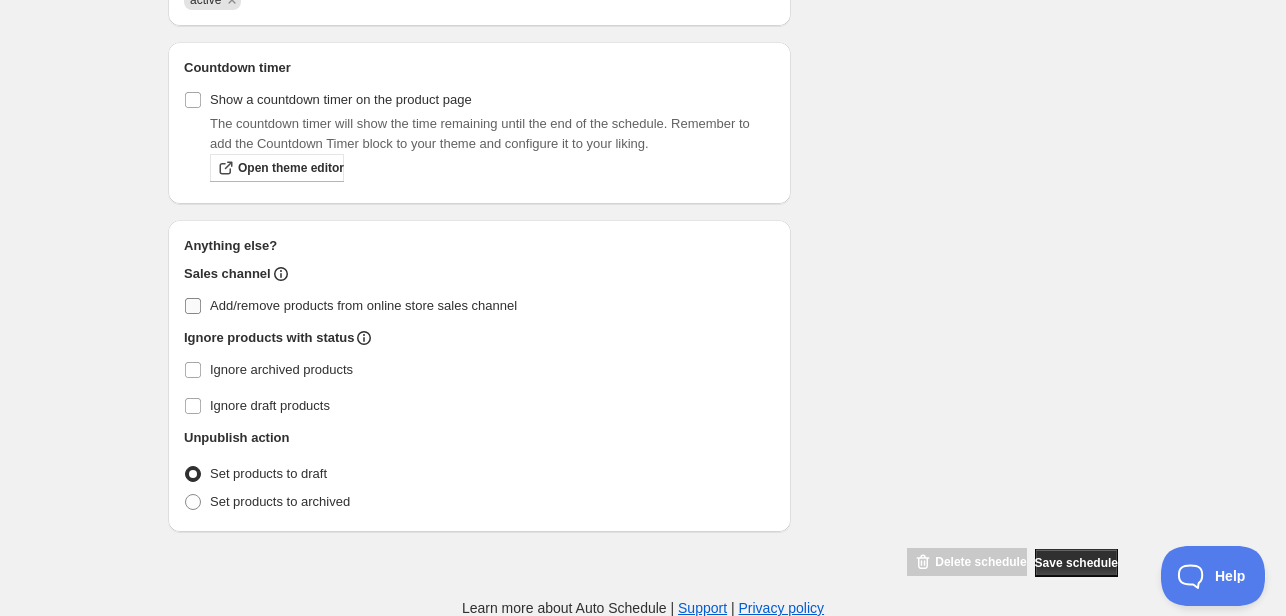 click at bounding box center [193, 306] 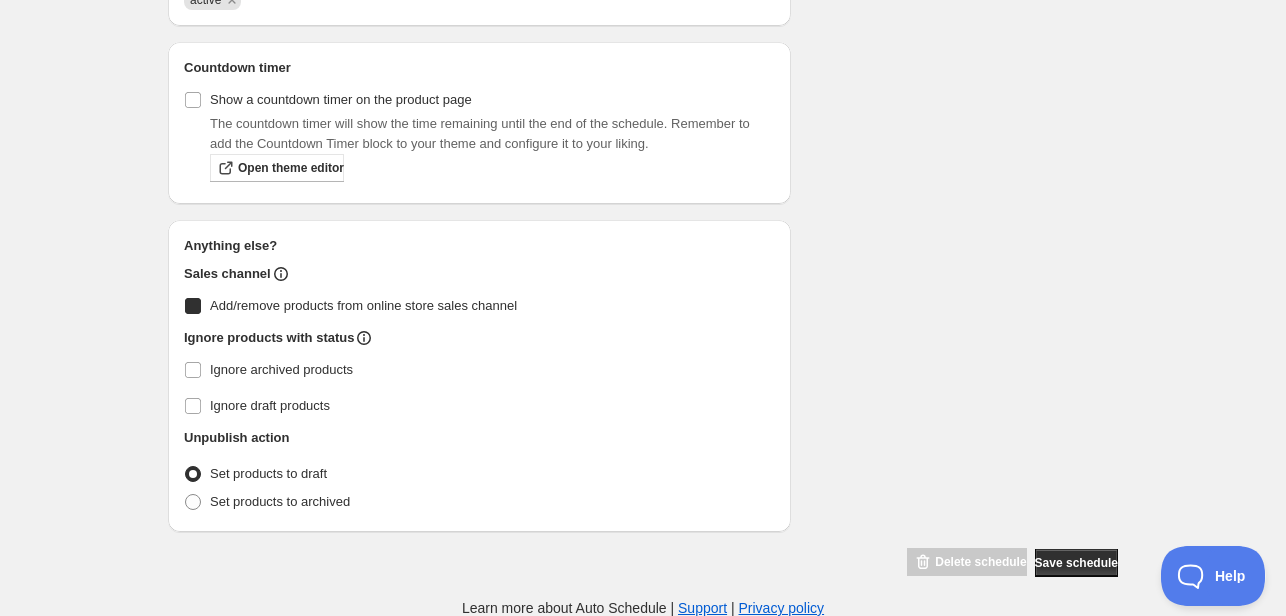 checkbox on "true" 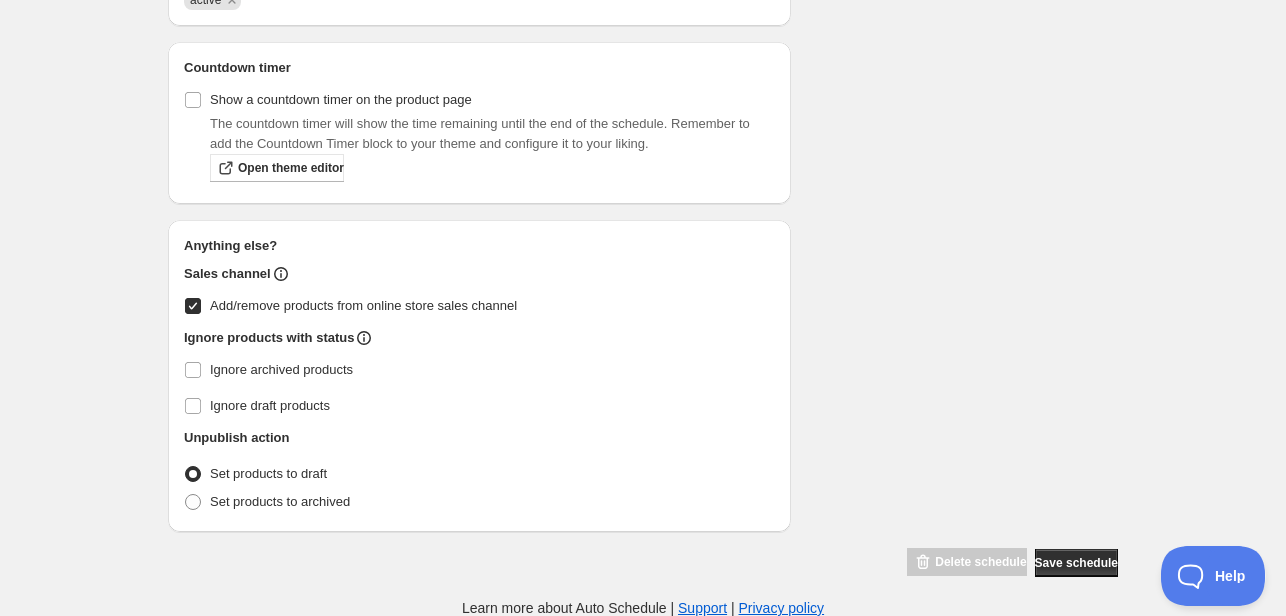 click on "Schedule name Menu [DATE] Your customers won't see this Action Action Publish product(s) Products will be published on the start date Unpublish product(s) Products will be unpublished on the start date Product selection Entity type Specific products Specific collections Specific tags Specific vendors Browse Active dates Active Date Type Start immediately Schedule will run shortly after you save the schedule Set start date Schedule will run at a date you set in the future Start date [DATE] Start time (EDT) 08:00 Set end date End date [DATE] End time (EDT) 23:00 Repeating Repeating Ok Cancel Every 1 Date range Days Weeks Months Years Days Ends Never On specific date After a number of occurances Tags Add/remove tags to products for the duration of the schedule Tag type Add tags at start of schedule, remove at end Remove tags at start of schedule, add at end Tags active active Countdown timer Show a countdown timer on the product page Open theme editor Anything else? Sales channel Ignore draft products" at bounding box center [635, -328] 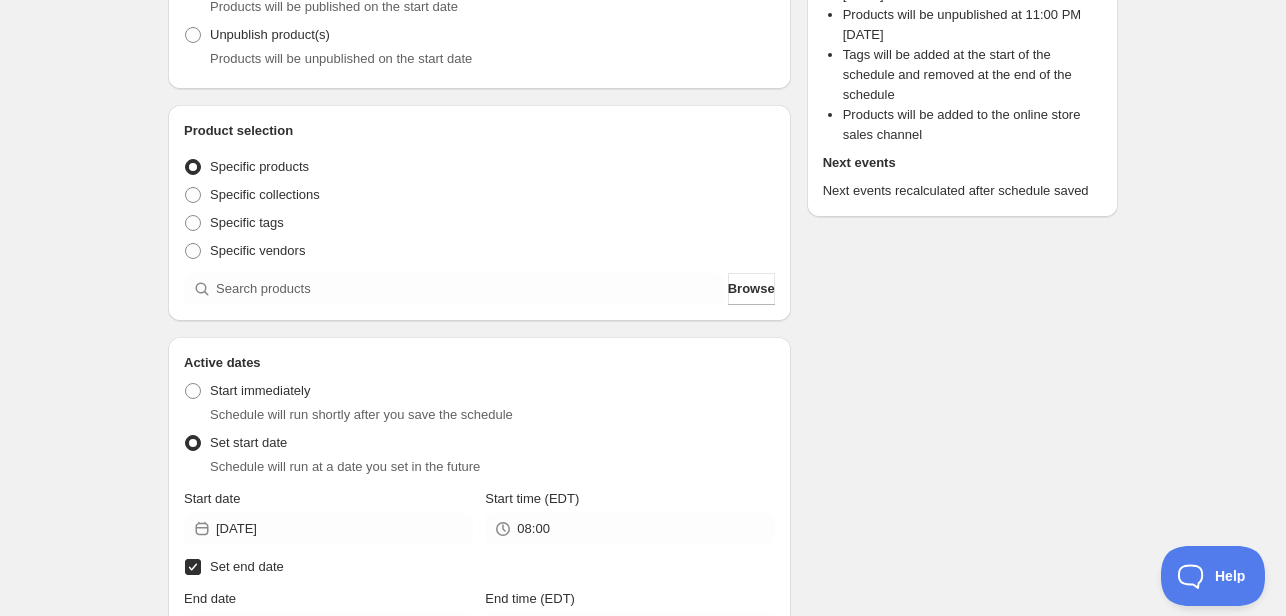 scroll, scrollTop: 400, scrollLeft: 0, axis: vertical 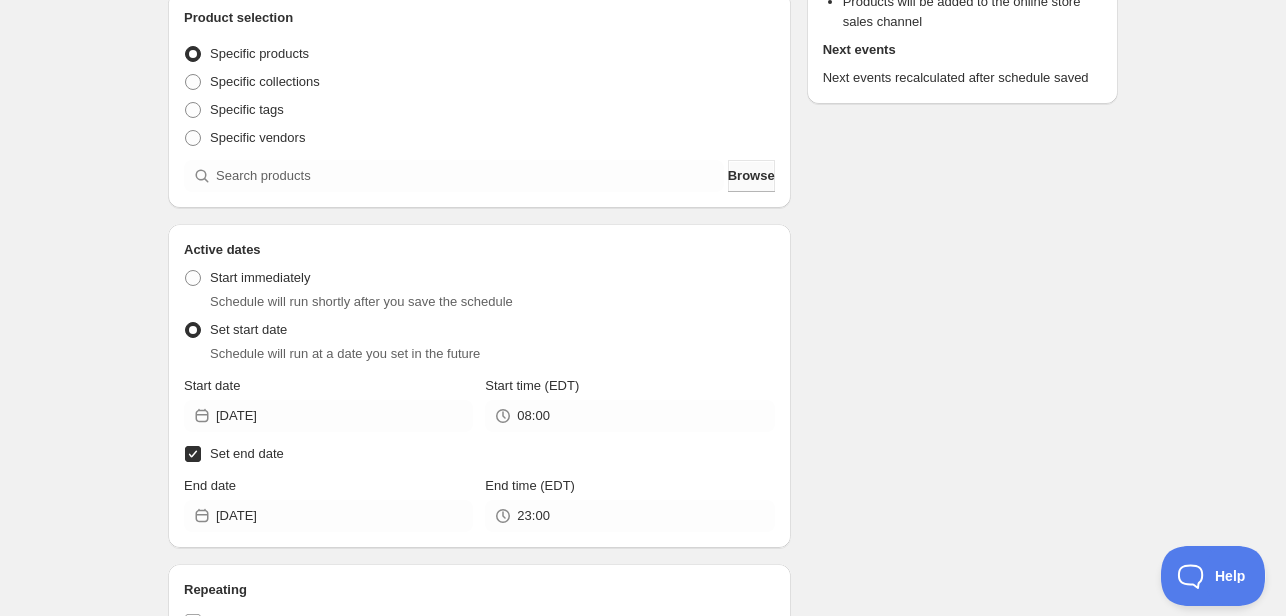click on "Browse" at bounding box center (751, 176) 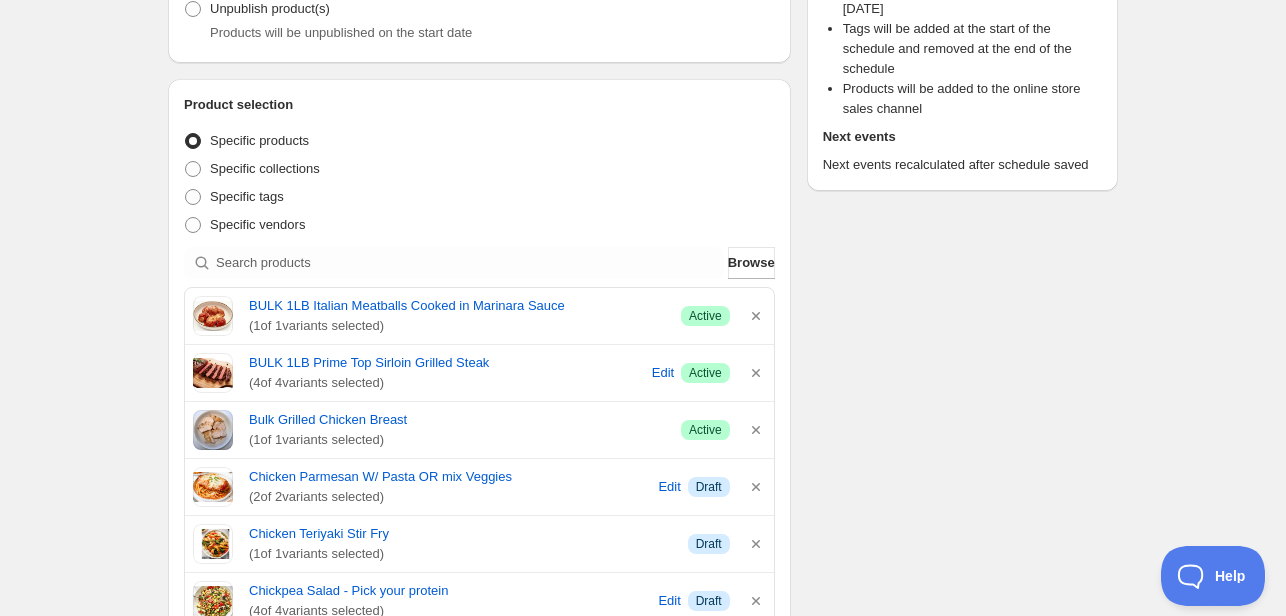 scroll, scrollTop: 300, scrollLeft: 0, axis: vertical 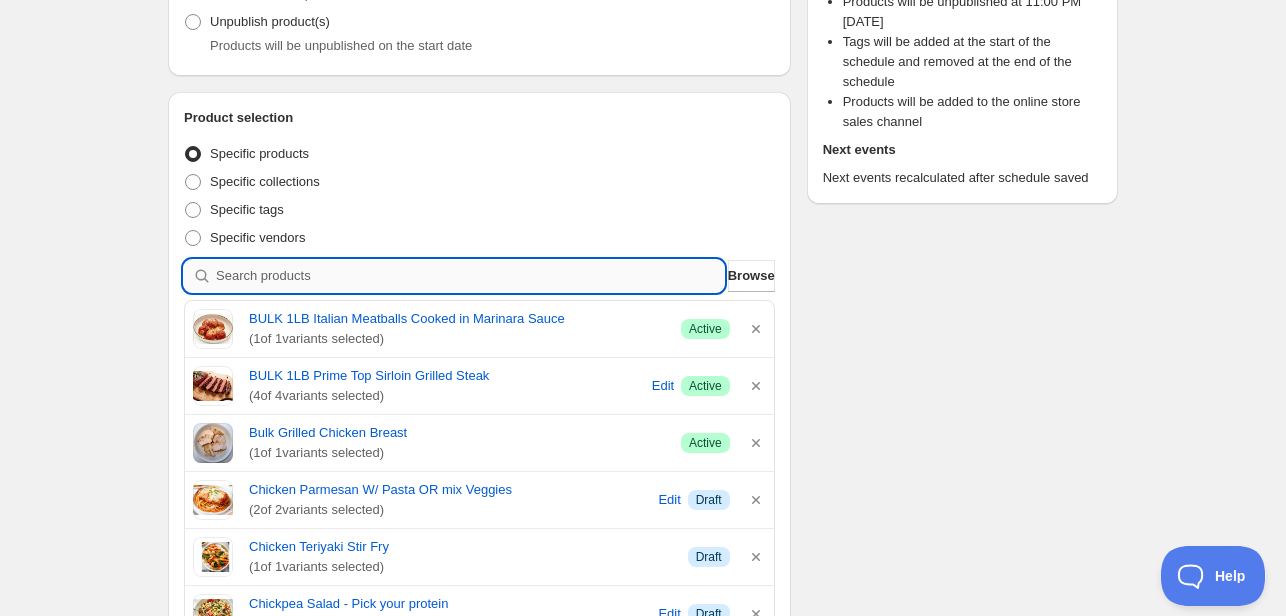 click at bounding box center [470, 276] 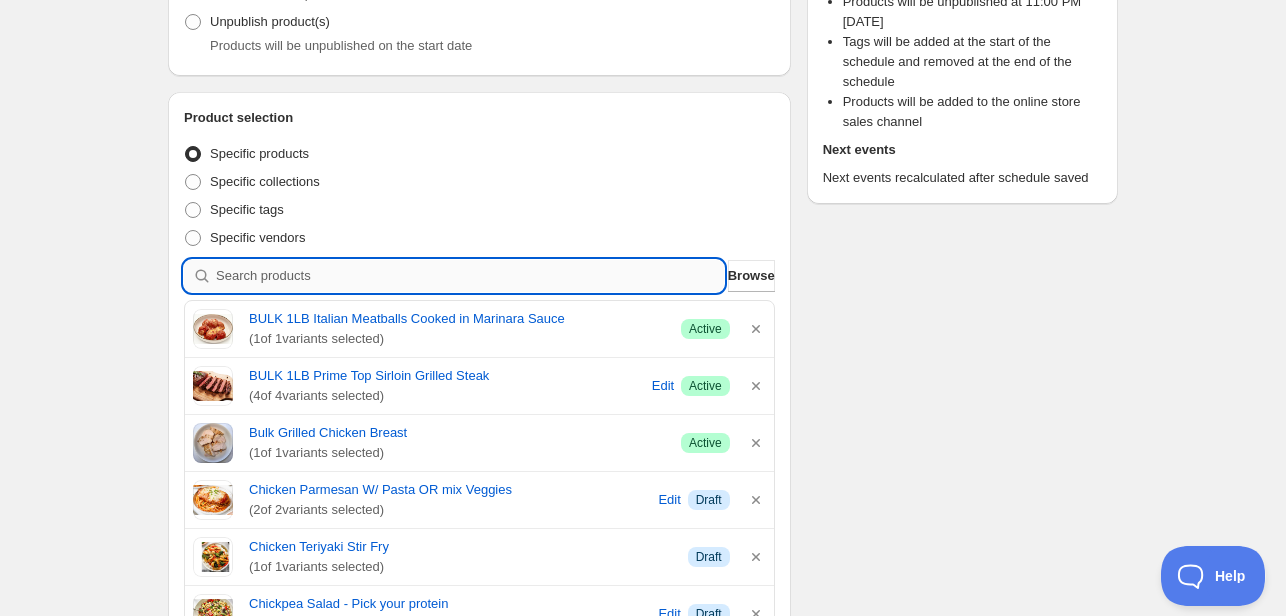 type on "b" 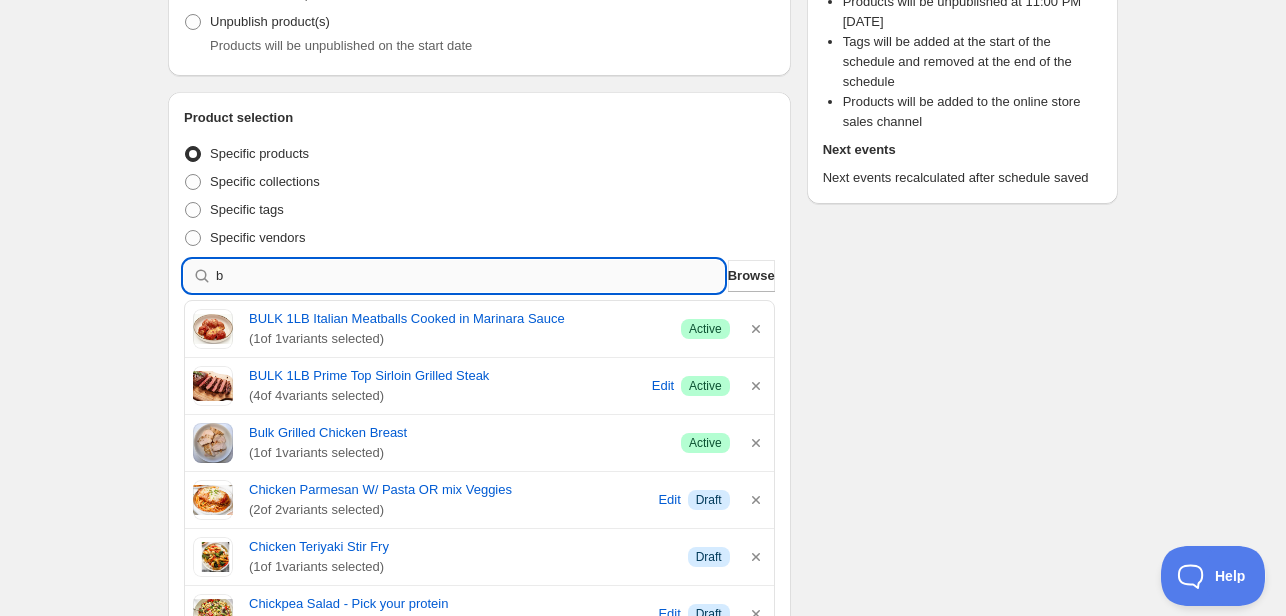 type 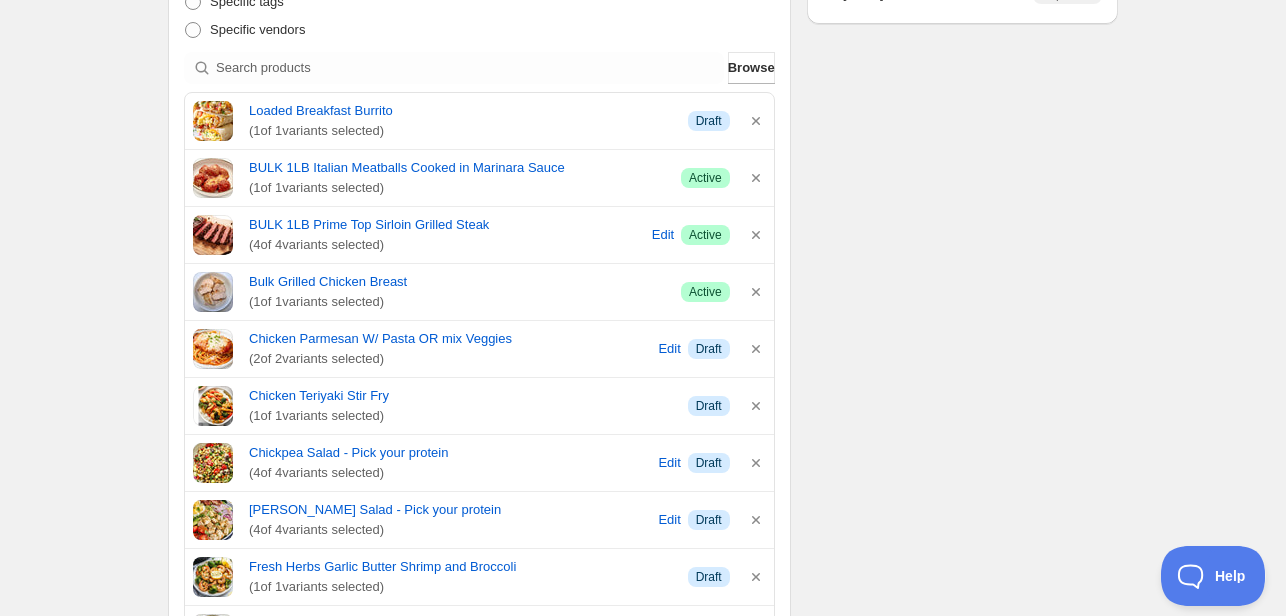 scroll, scrollTop: 438, scrollLeft: 0, axis: vertical 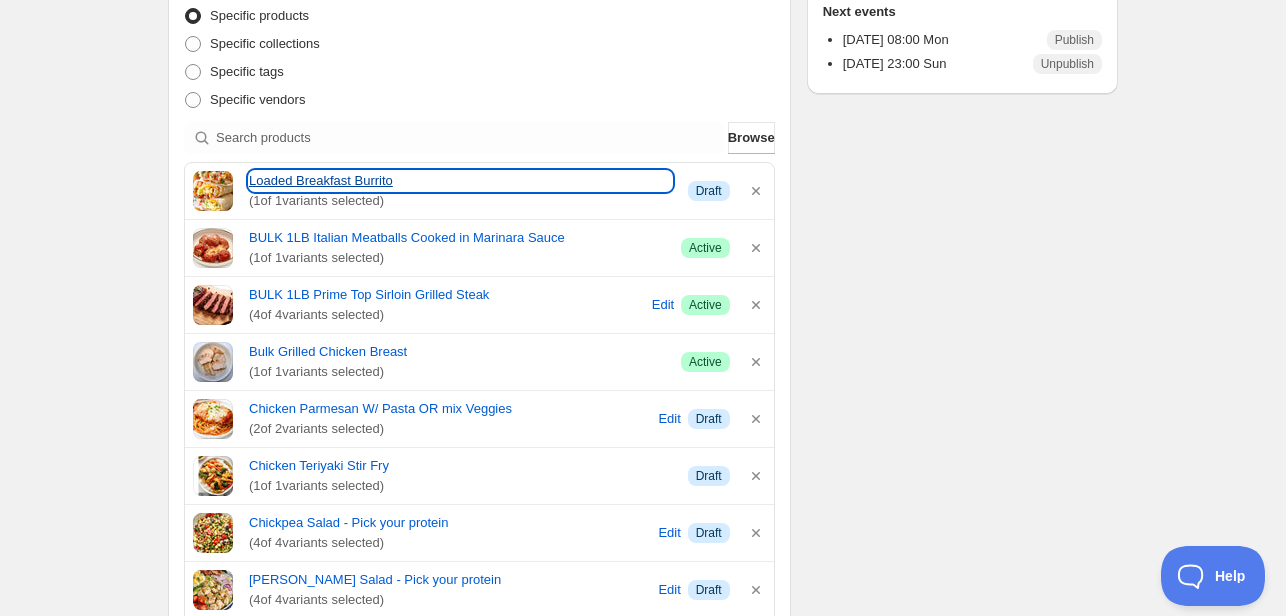 click on "Loaded Breakfast Burrito" at bounding box center [460, 181] 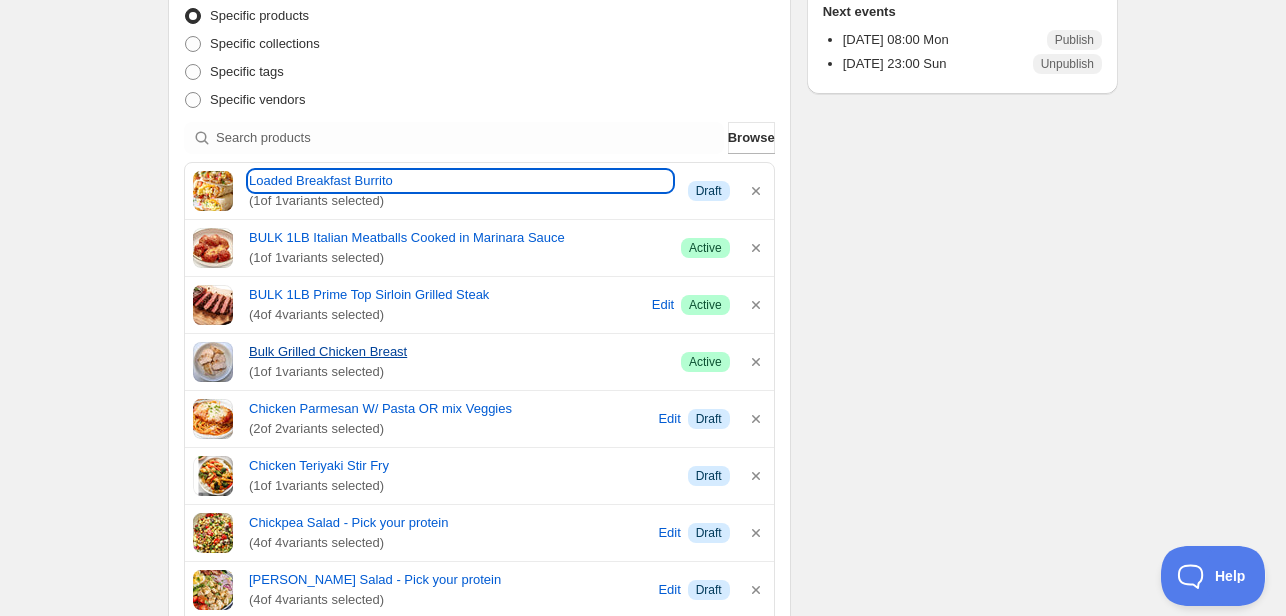 scroll, scrollTop: 538, scrollLeft: 0, axis: vertical 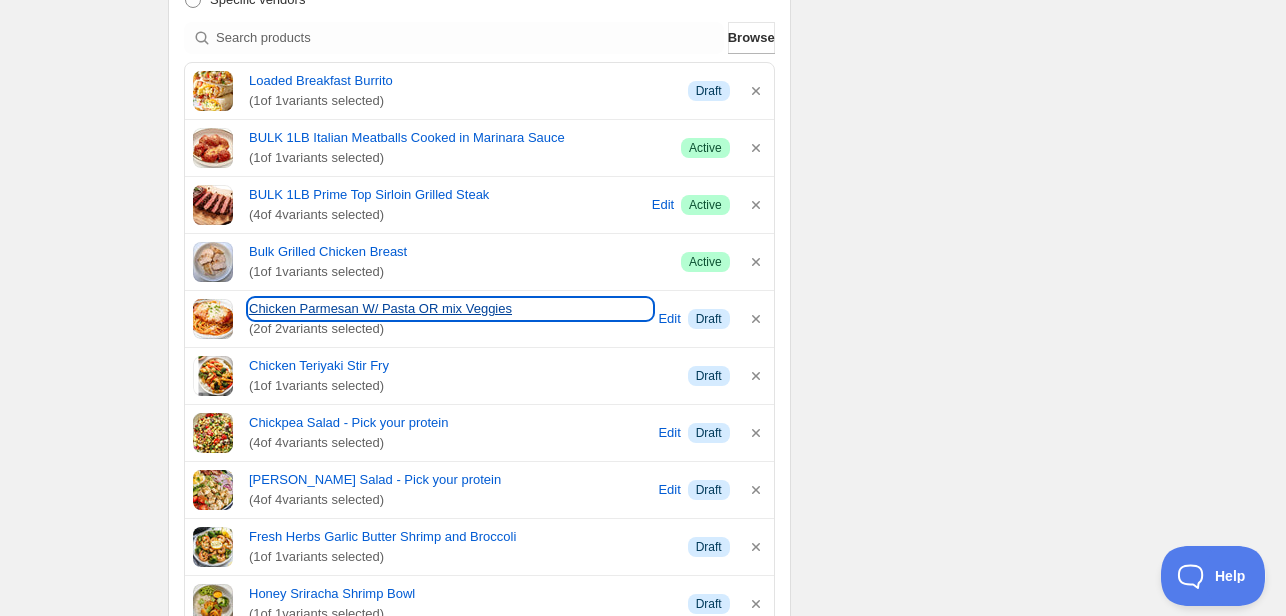 click on "Chicken Parmesan W/ Pasta OR mix Veggies" at bounding box center [450, 309] 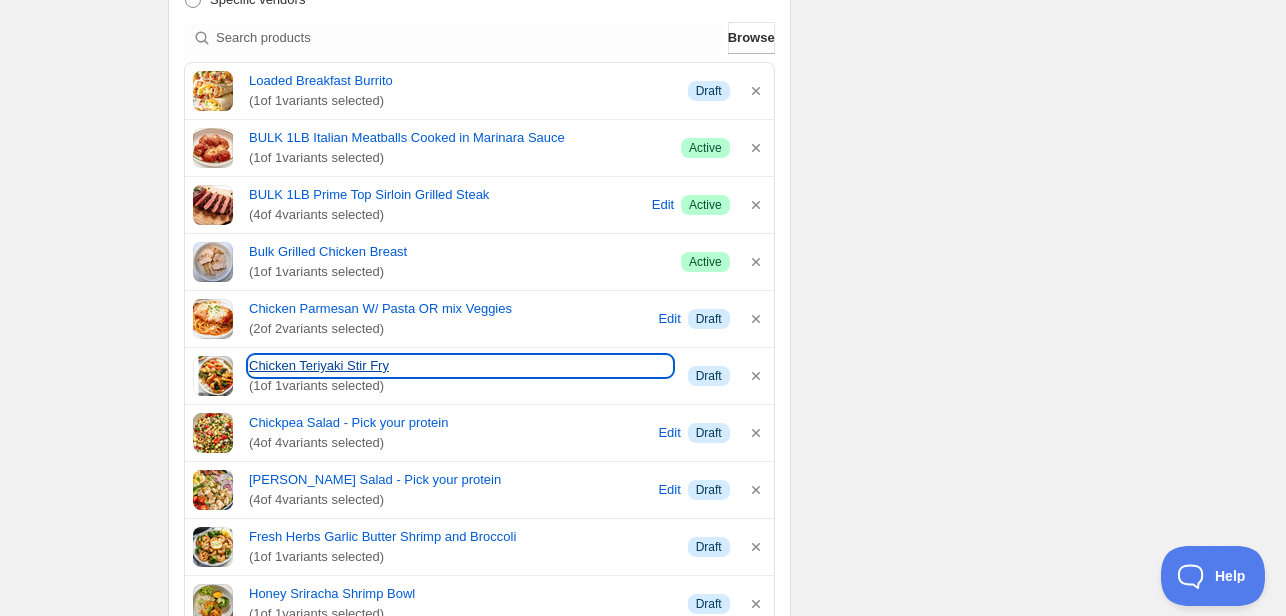 click on "Chicken Teriyaki Stir Fry" at bounding box center (460, 366) 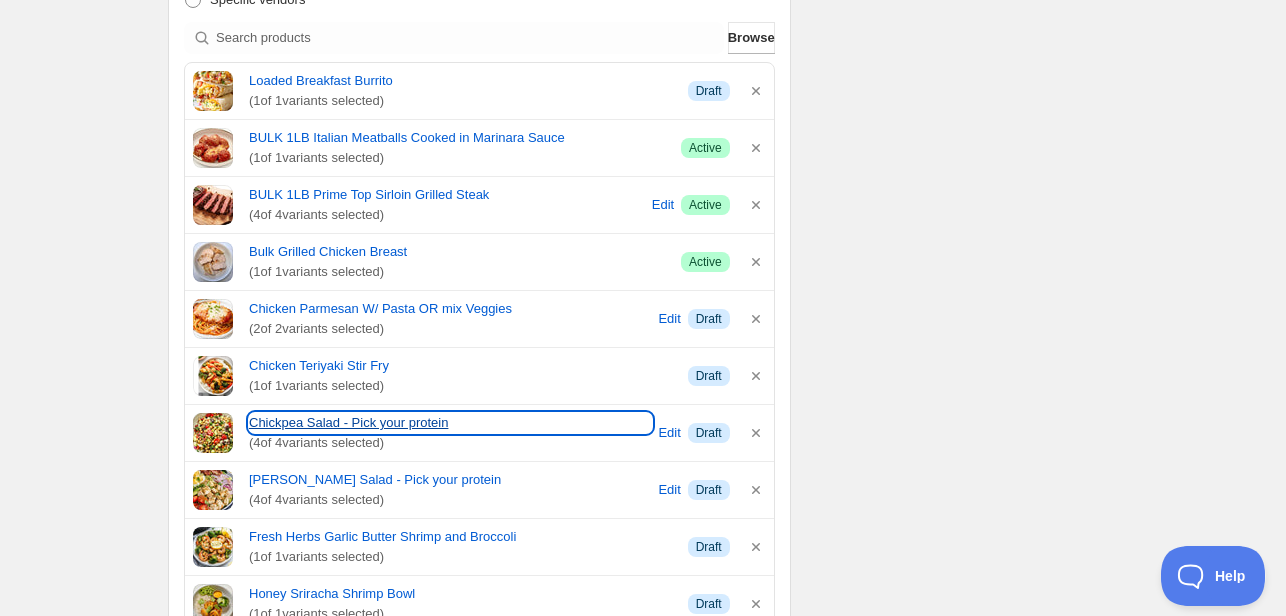 click on "Chickpea Salad - Pick your protein" at bounding box center (450, 423) 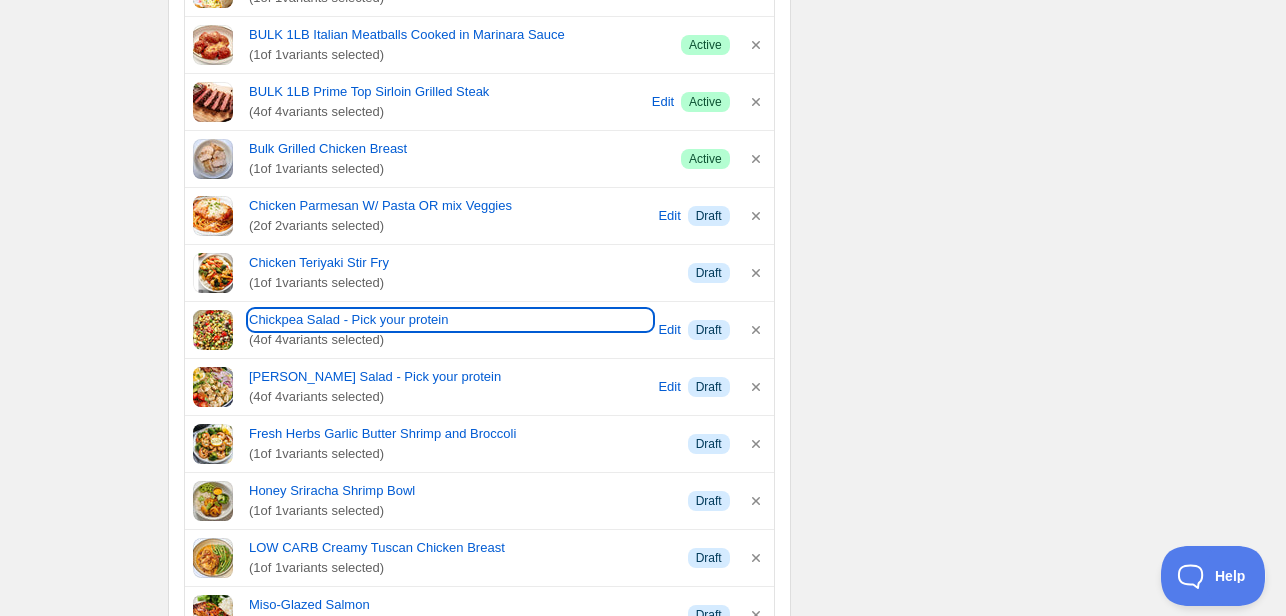 scroll, scrollTop: 738, scrollLeft: 0, axis: vertical 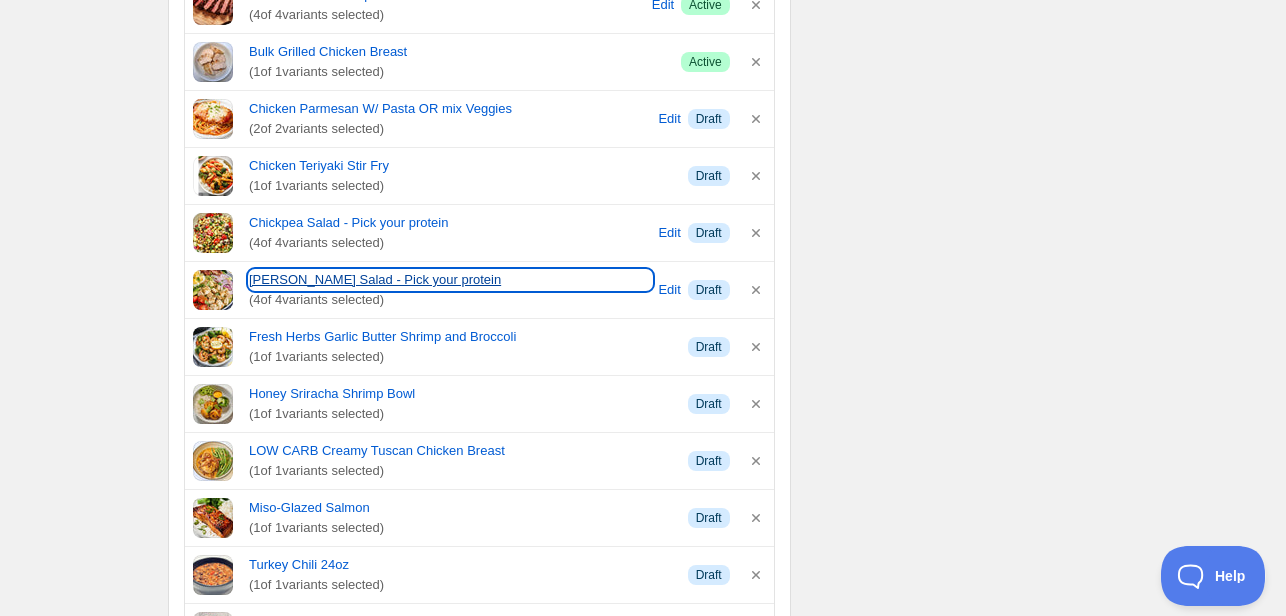 click on "[PERSON_NAME] Salad - Pick your protein" at bounding box center [450, 280] 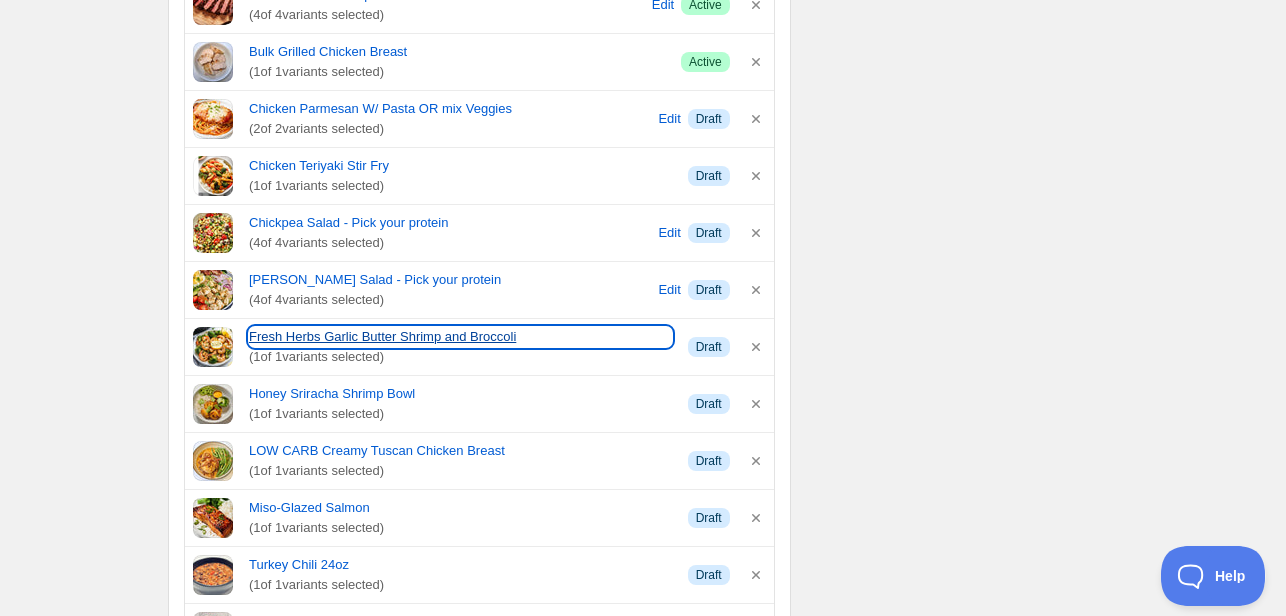 click on "Fresh Herbs Garlic Butter Shrimp and Broccoli" at bounding box center [460, 337] 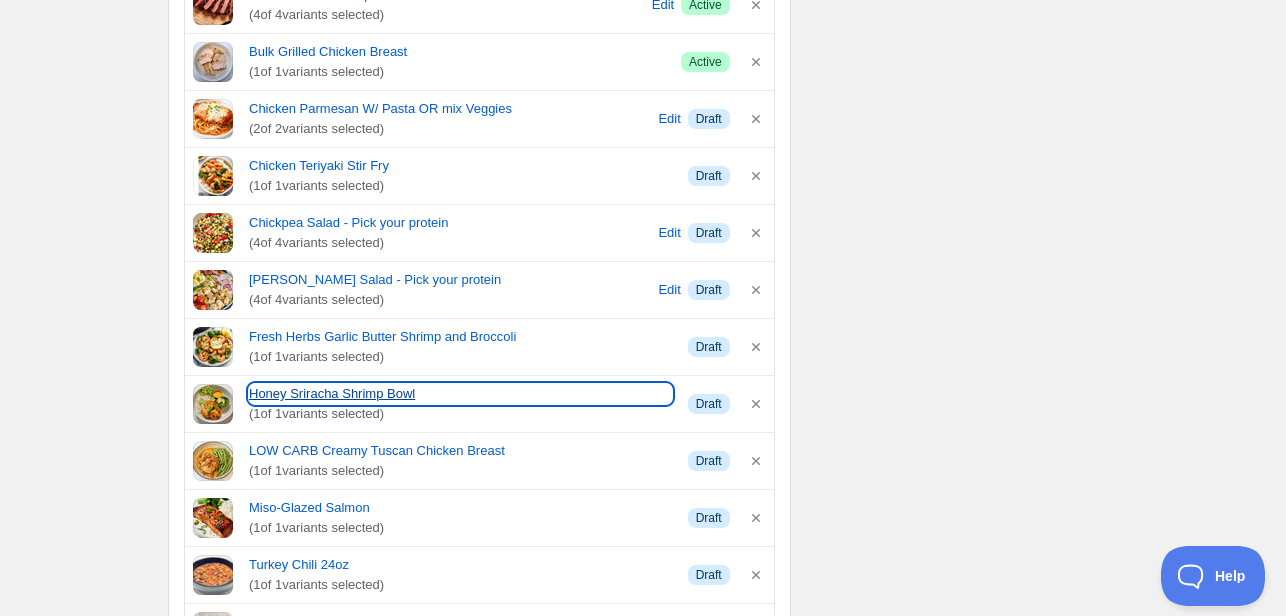 click on "Honey Sriracha Shrimp Bowl" at bounding box center [460, 394] 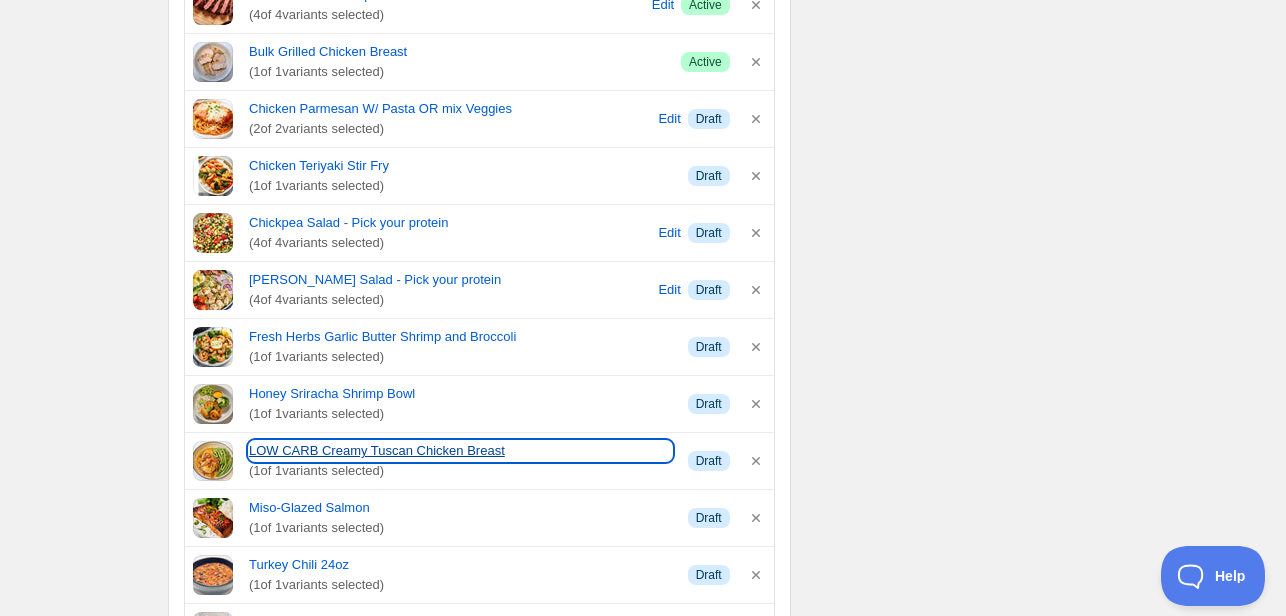 click on "LOW CARB Creamy Tuscan Chicken Breast" at bounding box center (460, 451) 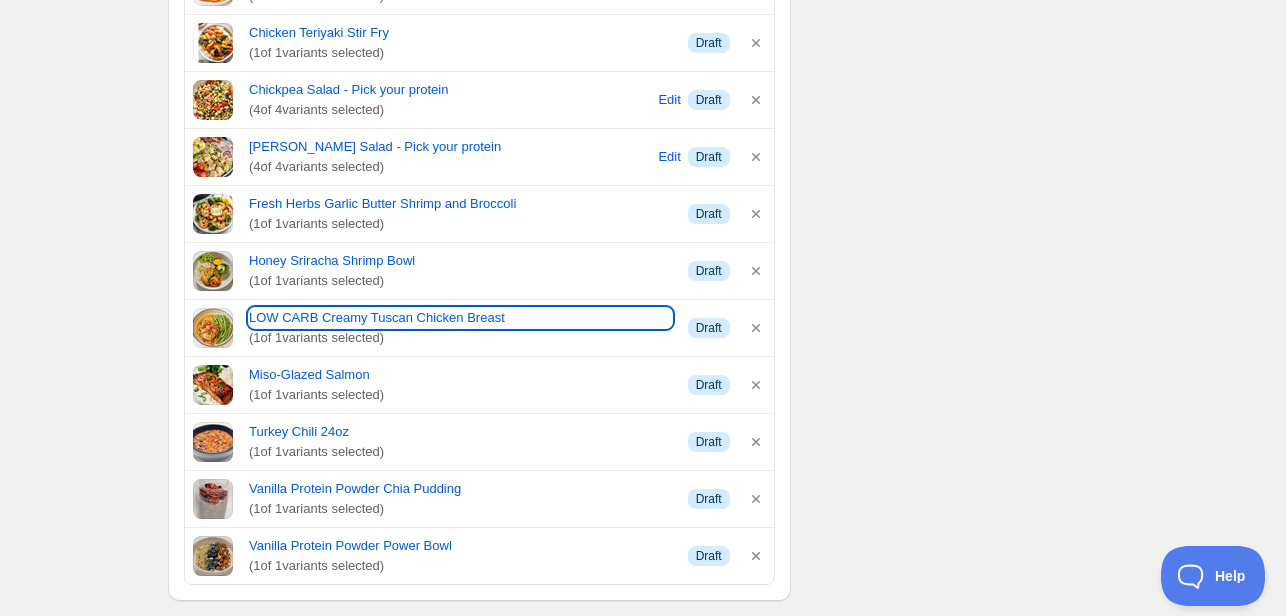 scroll, scrollTop: 1038, scrollLeft: 0, axis: vertical 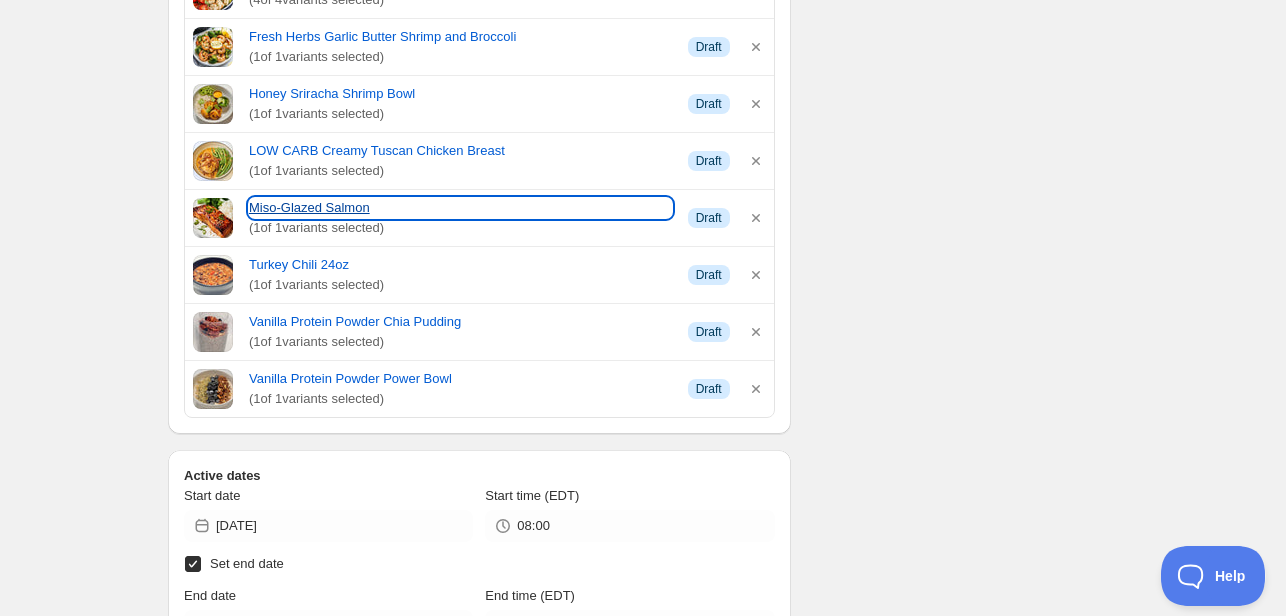 click on "Miso-Glazed Salmon" at bounding box center (460, 208) 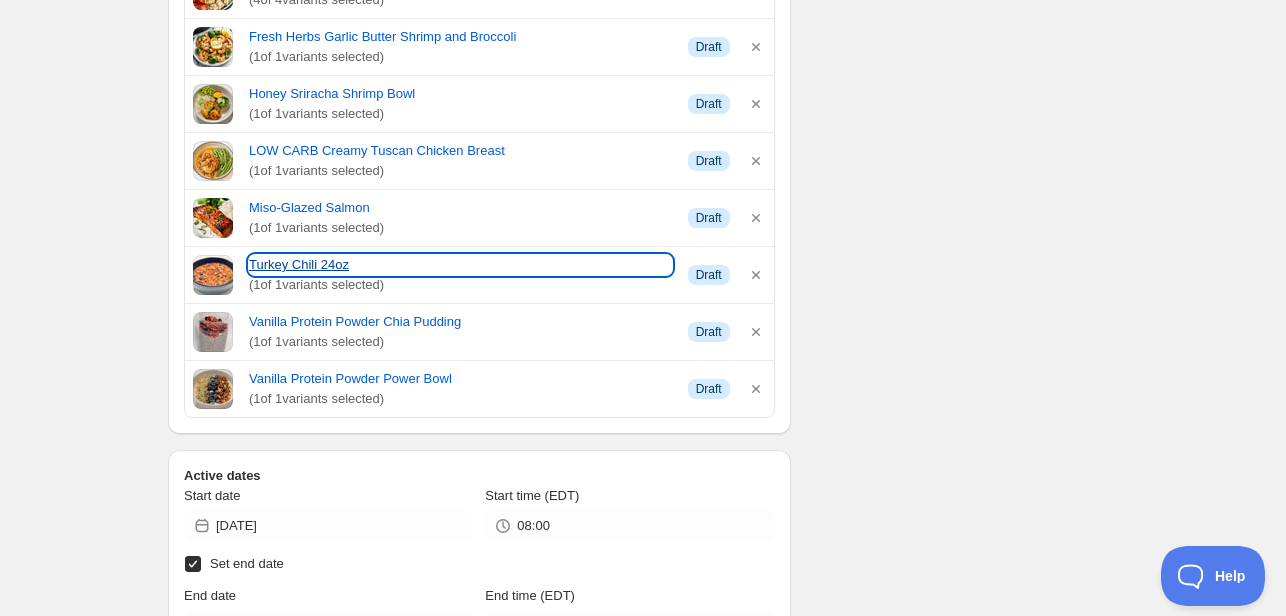 click on "Turkey Chili 24oz" at bounding box center [460, 265] 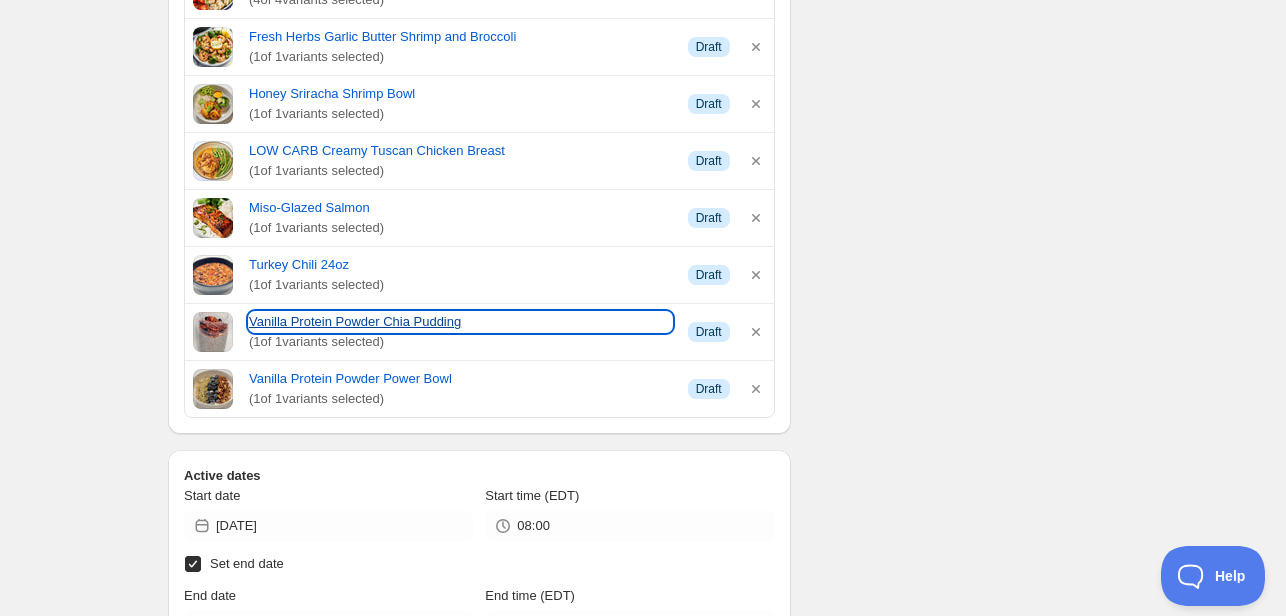 click on "Vanilla Protein Powder Chia Pudding" at bounding box center (460, 322) 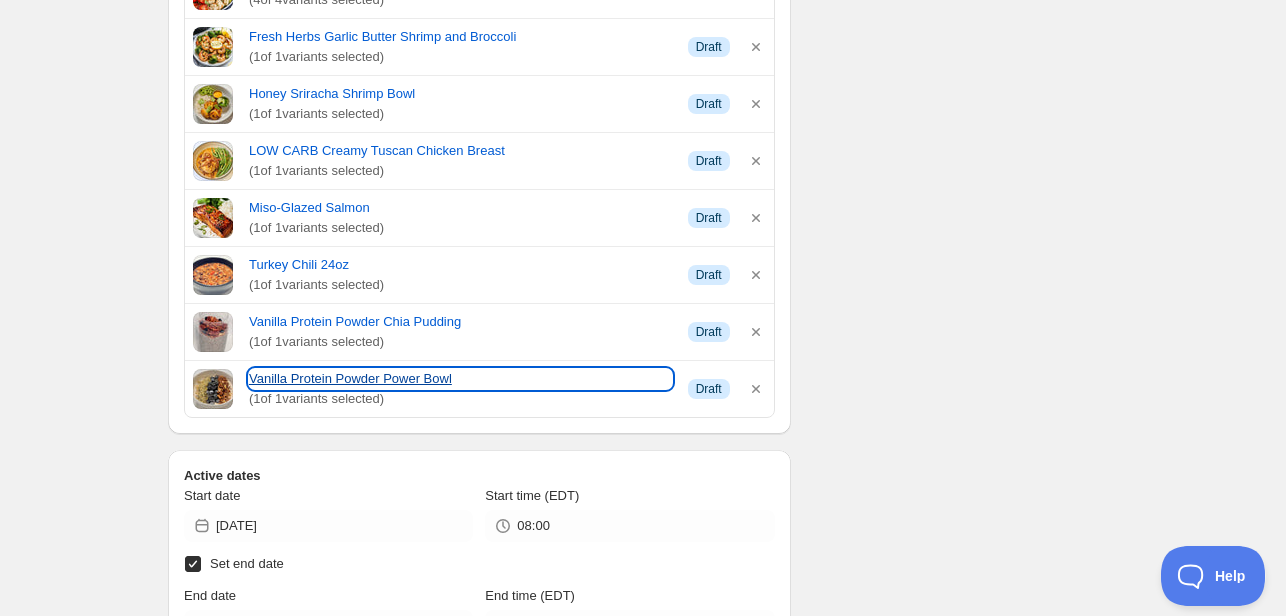 click on "Vanilla Protein Powder Power Bowl" at bounding box center [460, 379] 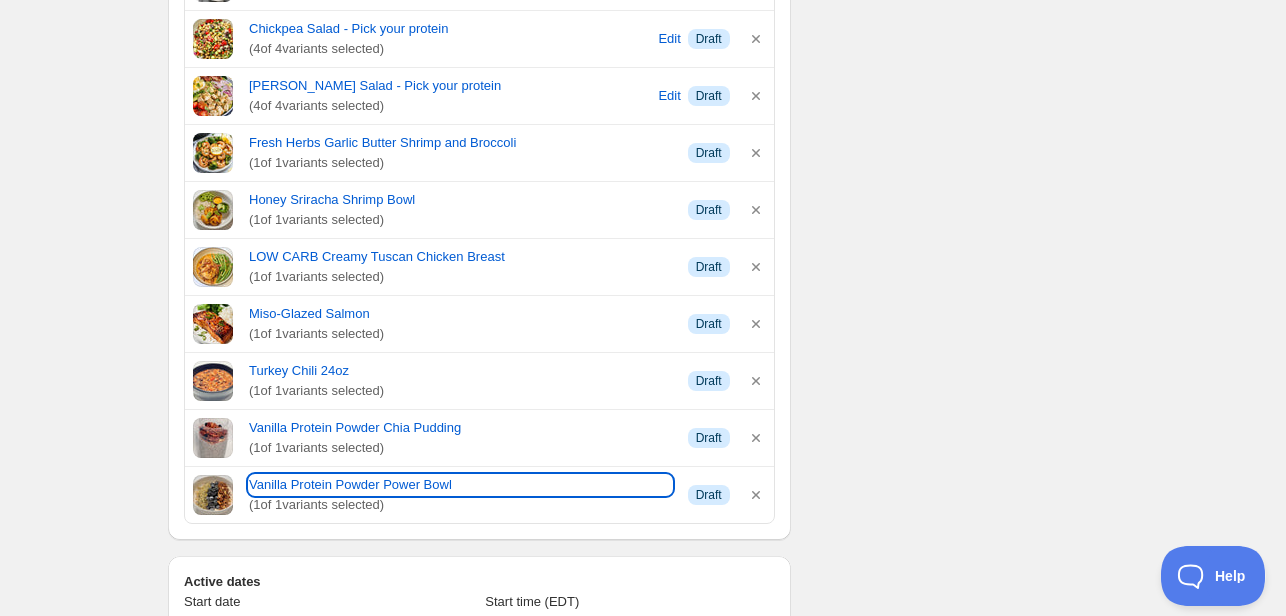 scroll, scrollTop: 938, scrollLeft: 0, axis: vertical 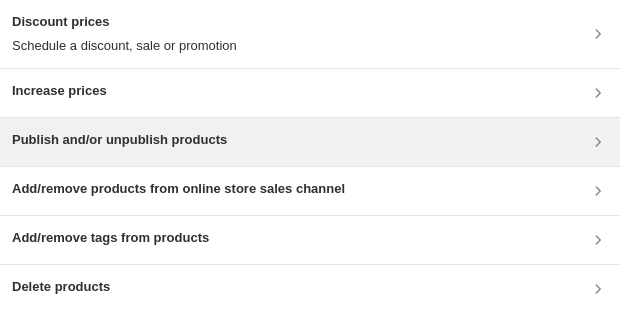 click on "Publish and/or unpublish products" at bounding box center [119, 140] 